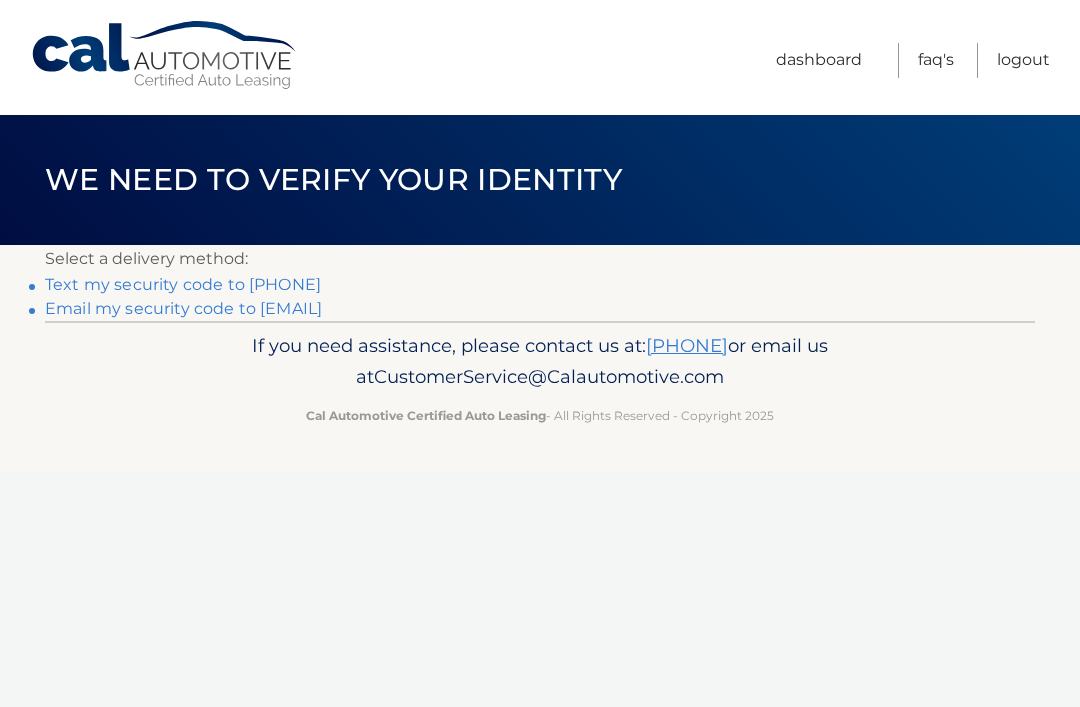 scroll, scrollTop: 0, scrollLeft: 0, axis: both 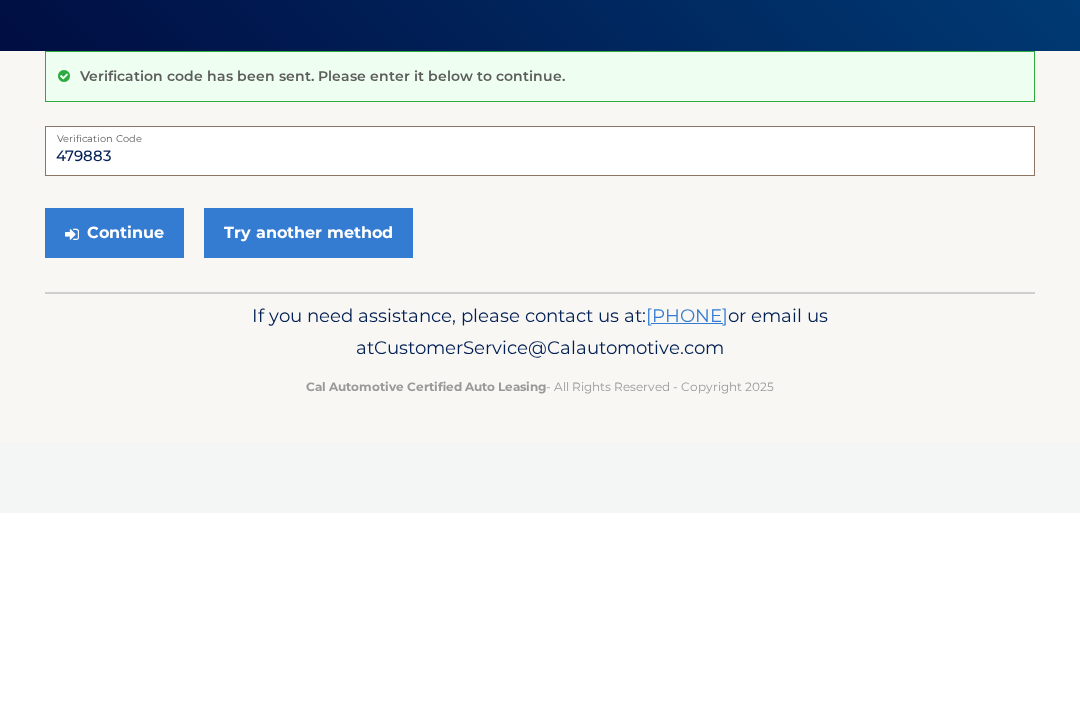type on "479883" 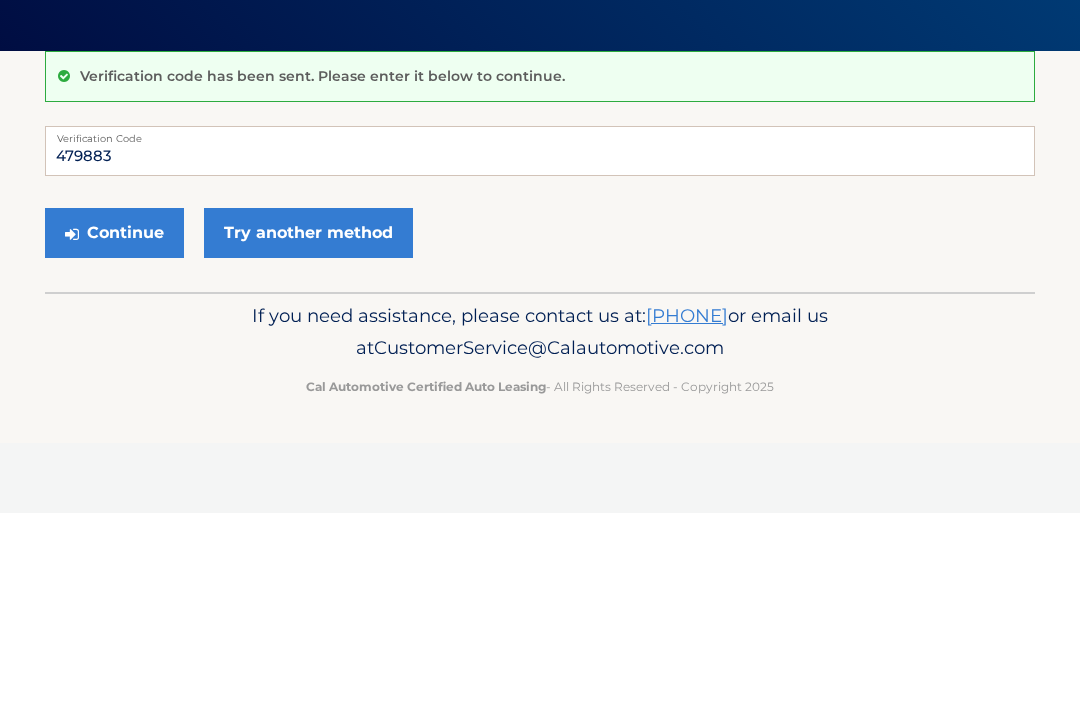 click on "Continue" at bounding box center [114, 427] 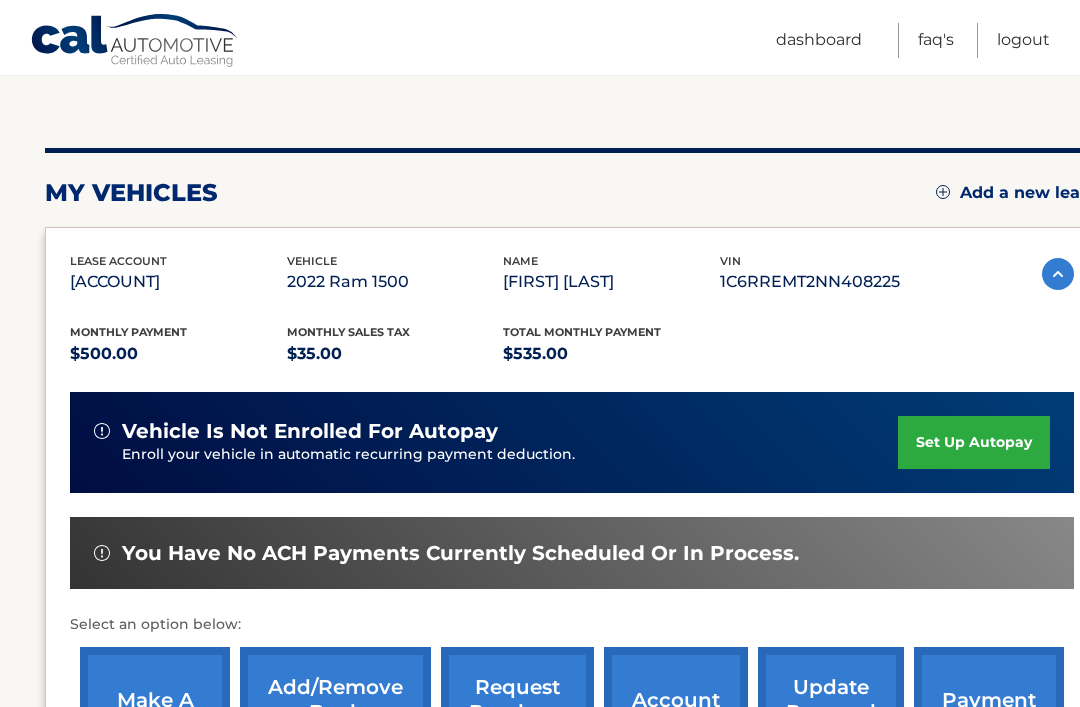 scroll, scrollTop: 201, scrollLeft: 0, axis: vertical 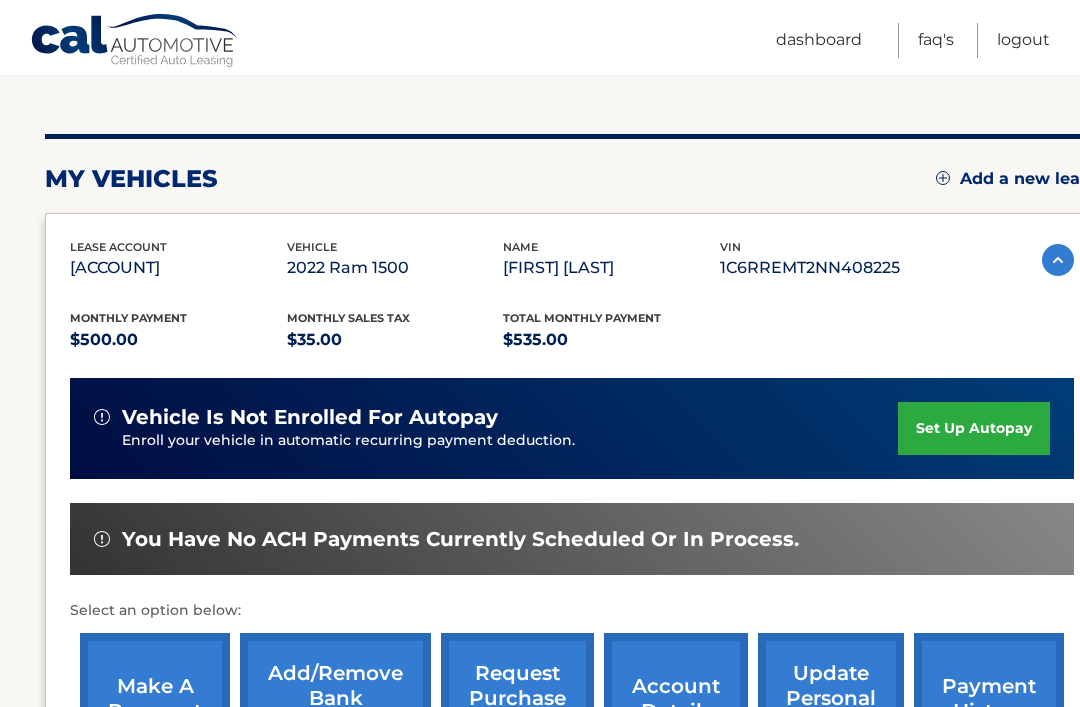 click on "lease account
#44455540152
vehicle
2022 Ram 1500
name
MONICA WILLIAMS
vin
1C6RREMT2NN408225
Monthly Payment
$500.00
Monthly sales Tax
$35.00
Total Monthly Payment
$535.00
vehicle is not enrolled for autopay" at bounding box center (572, 506) 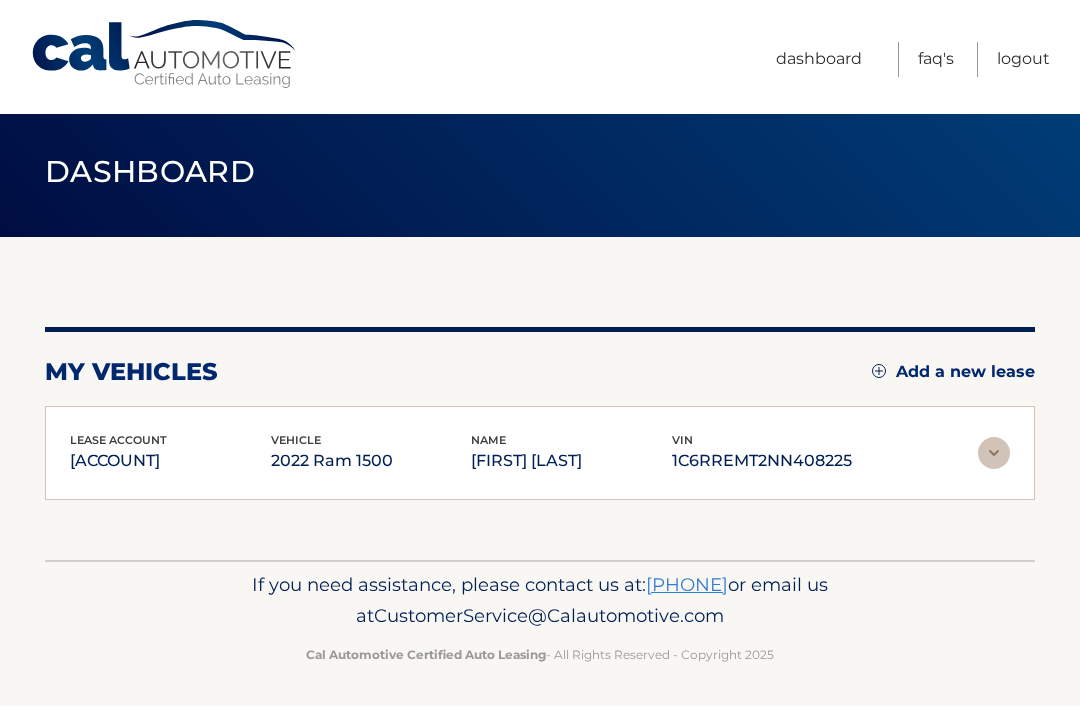 scroll, scrollTop: 10, scrollLeft: 0, axis: vertical 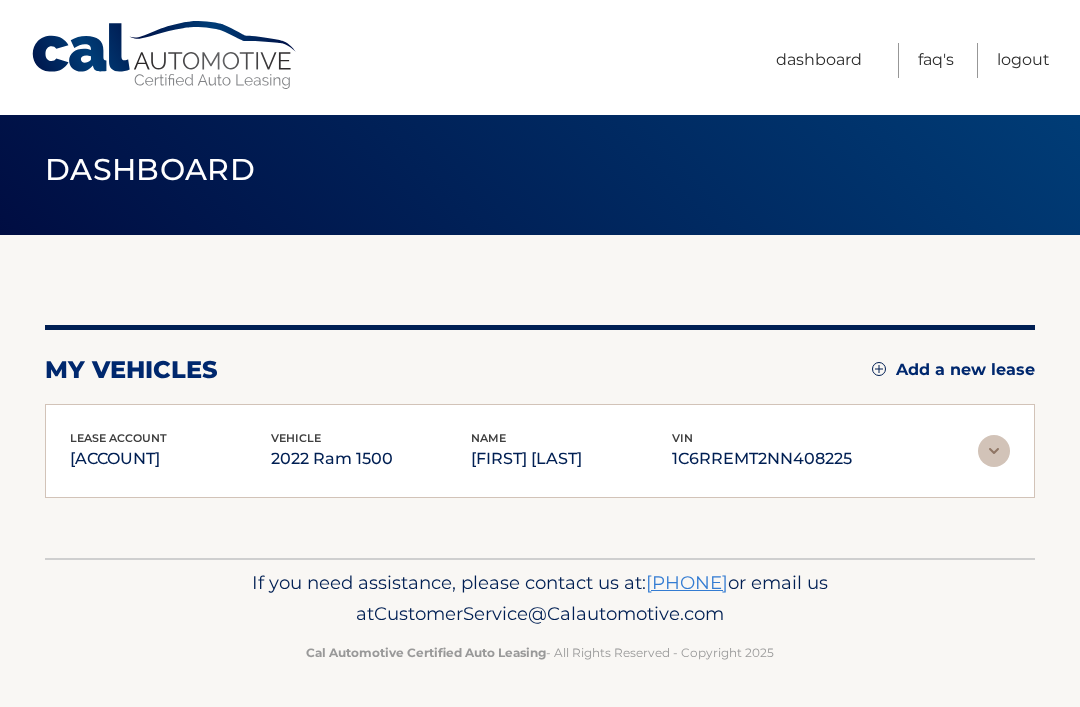 click on "#44455540152" at bounding box center (170, 459) 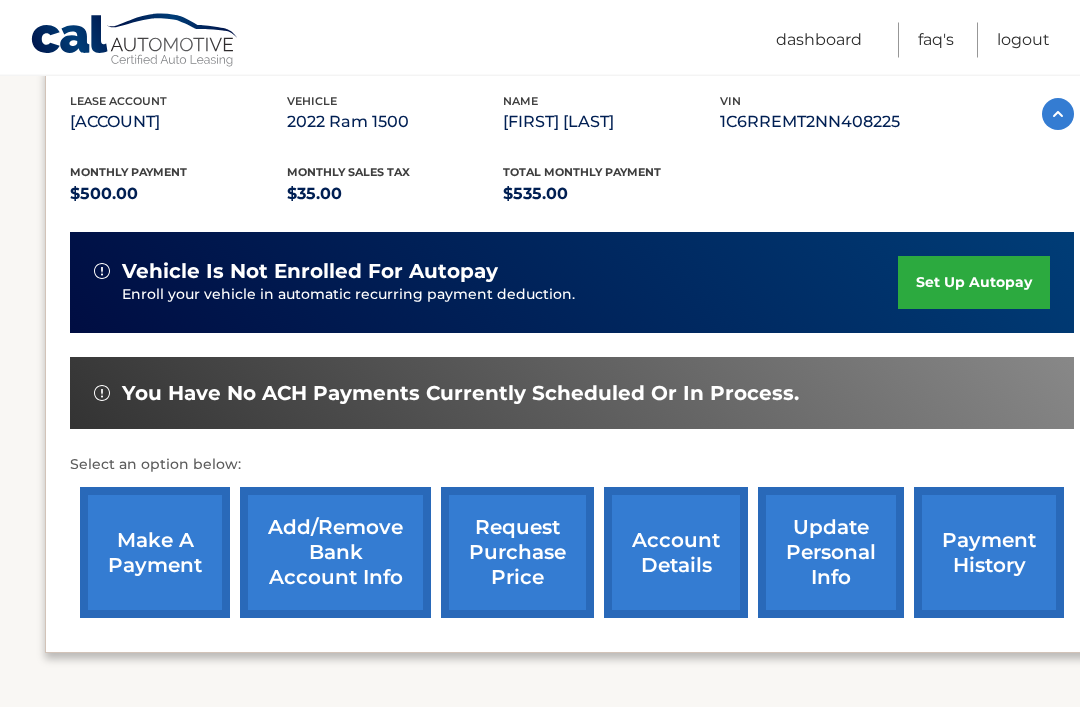 scroll, scrollTop: 436, scrollLeft: 0, axis: vertical 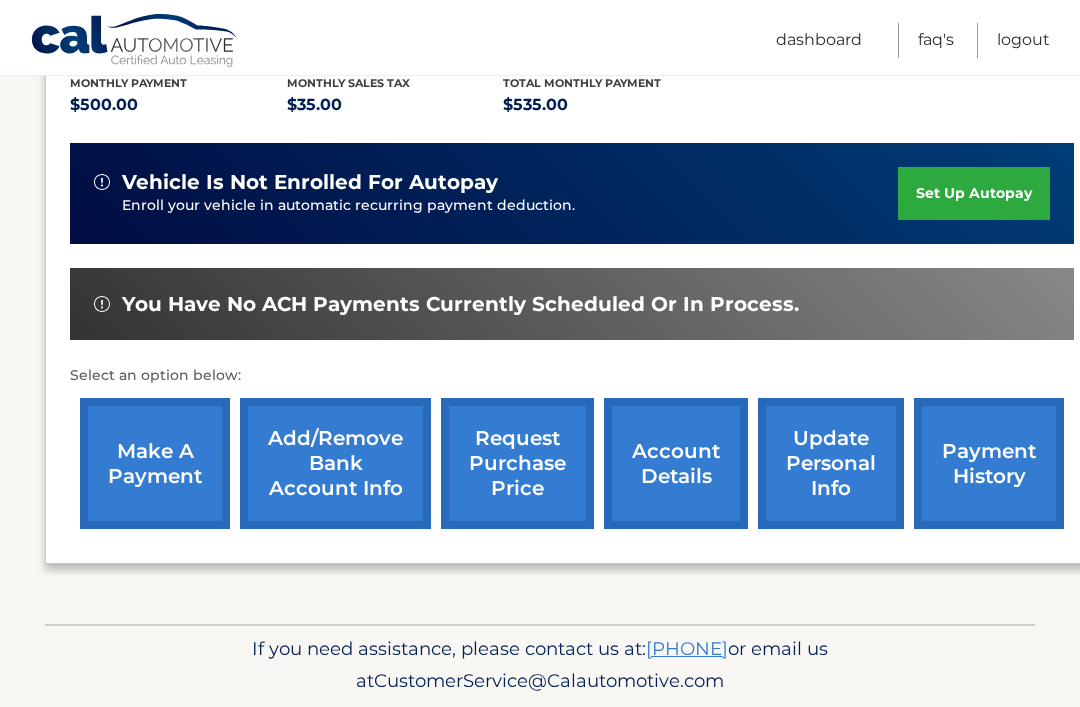 click on "make a payment" at bounding box center (155, 463) 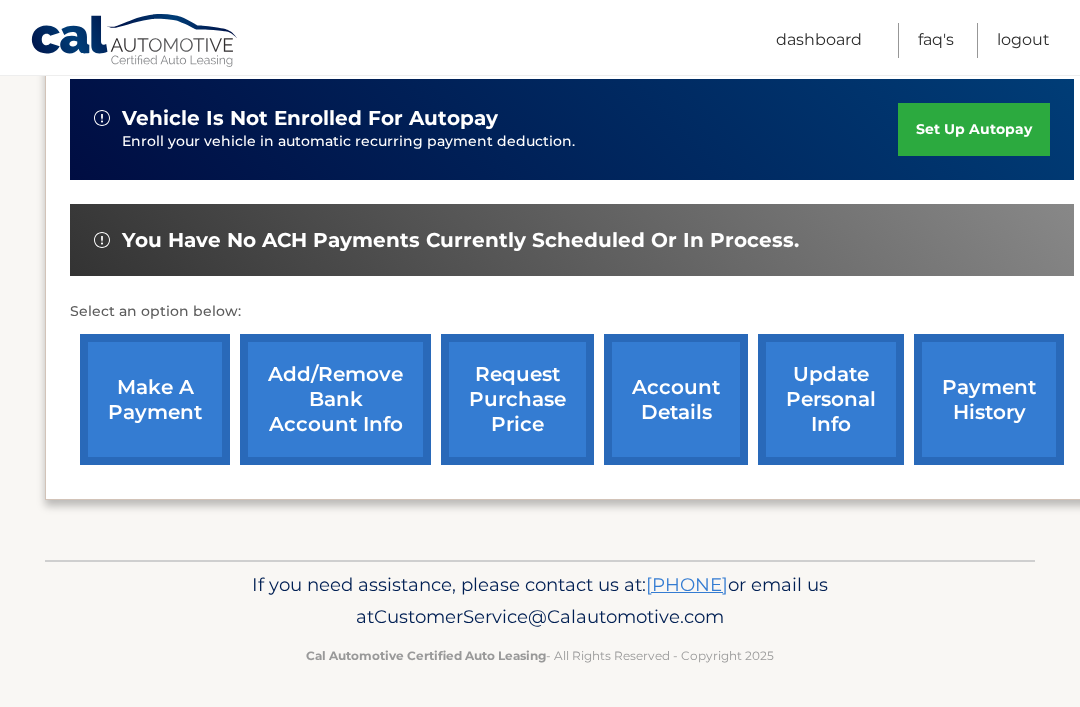 scroll, scrollTop: 500, scrollLeft: 15, axis: both 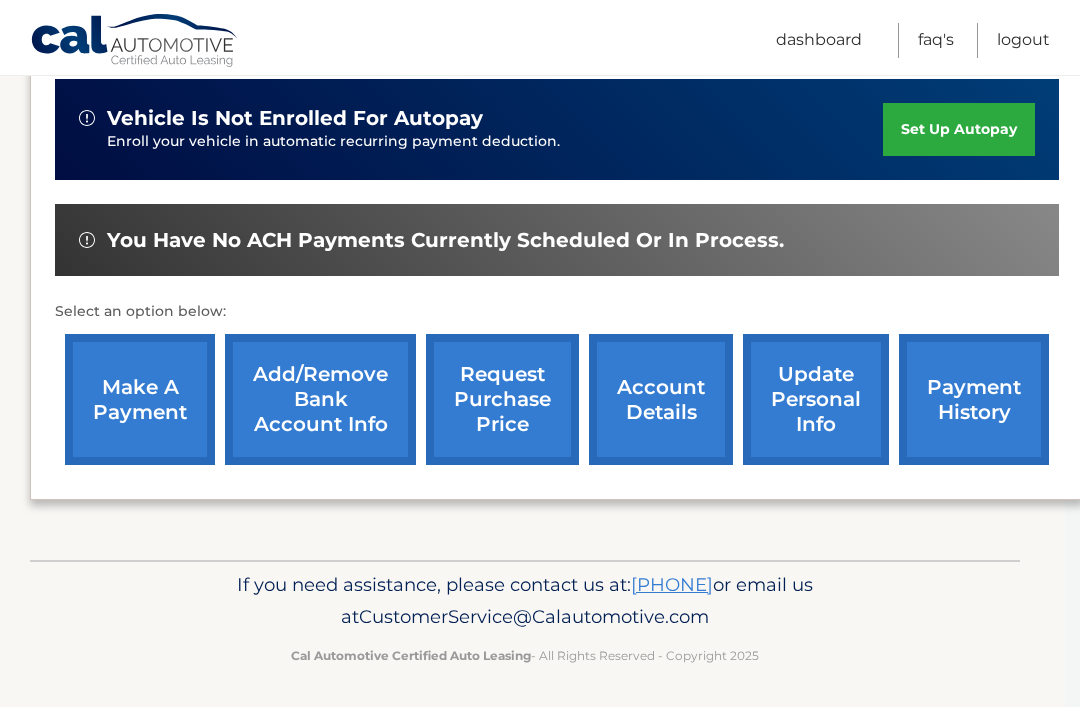 click on "make a payment" at bounding box center (140, 399) 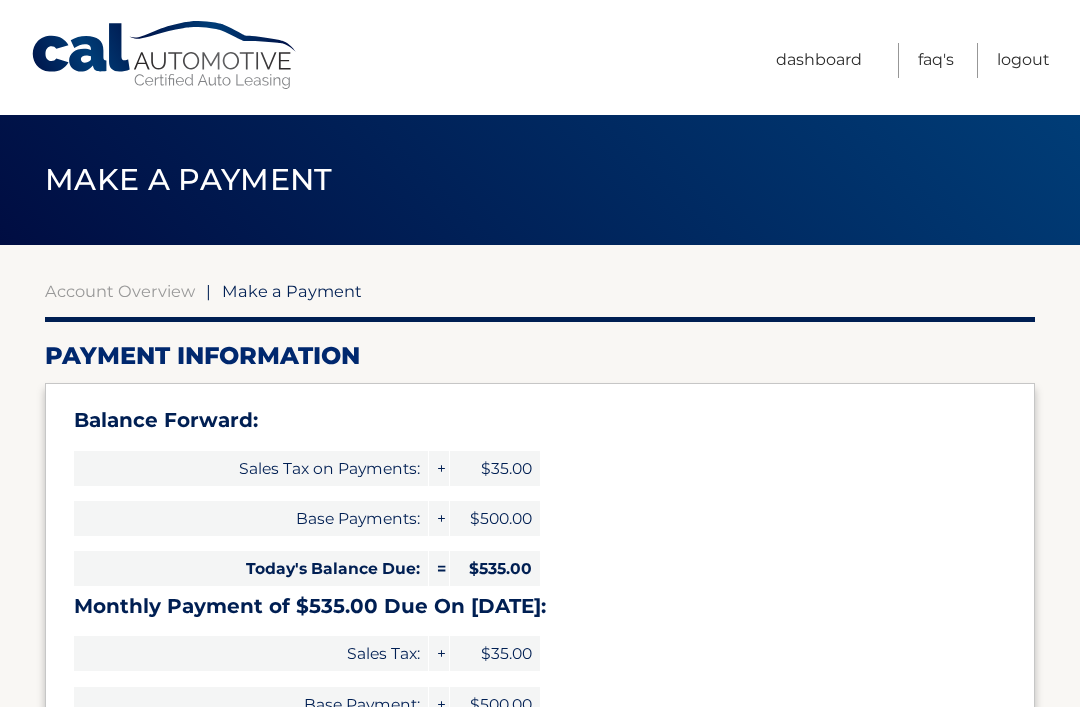 select on "[UUID]" 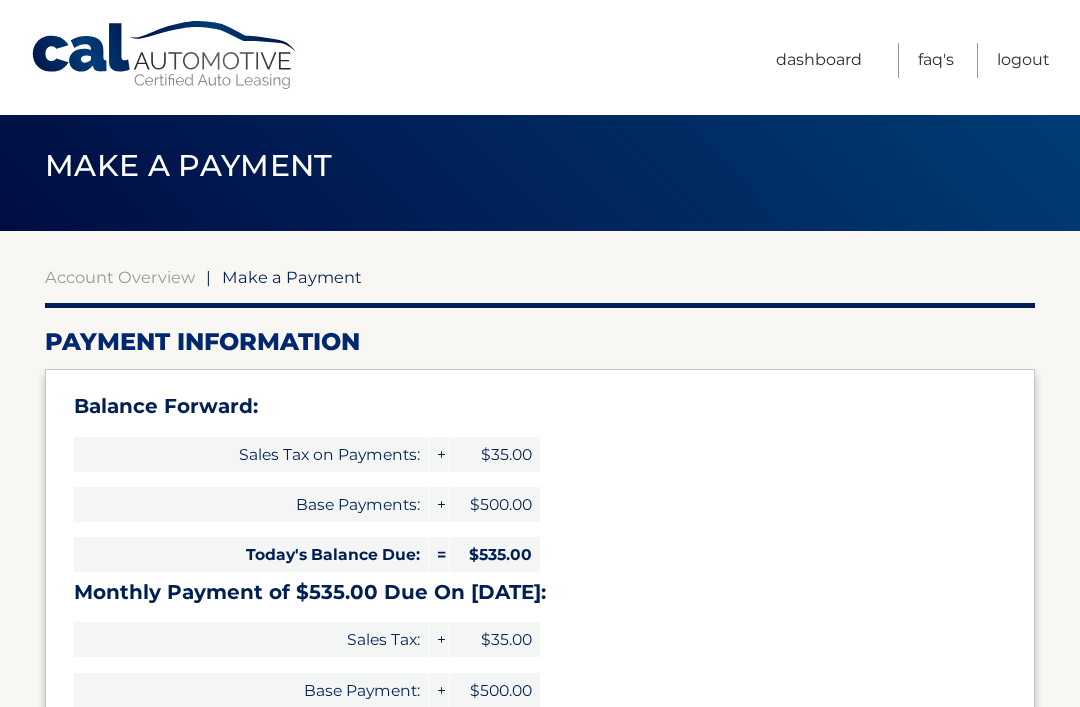 scroll, scrollTop: 0, scrollLeft: 0, axis: both 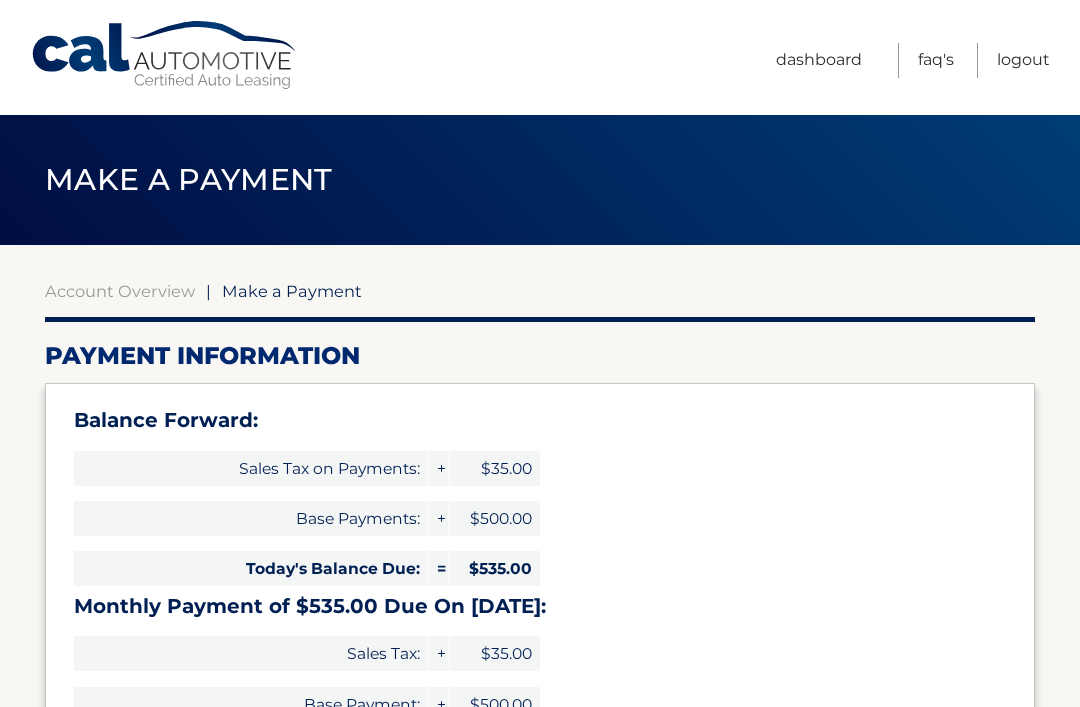 click on "Account Overview" at bounding box center [120, 291] 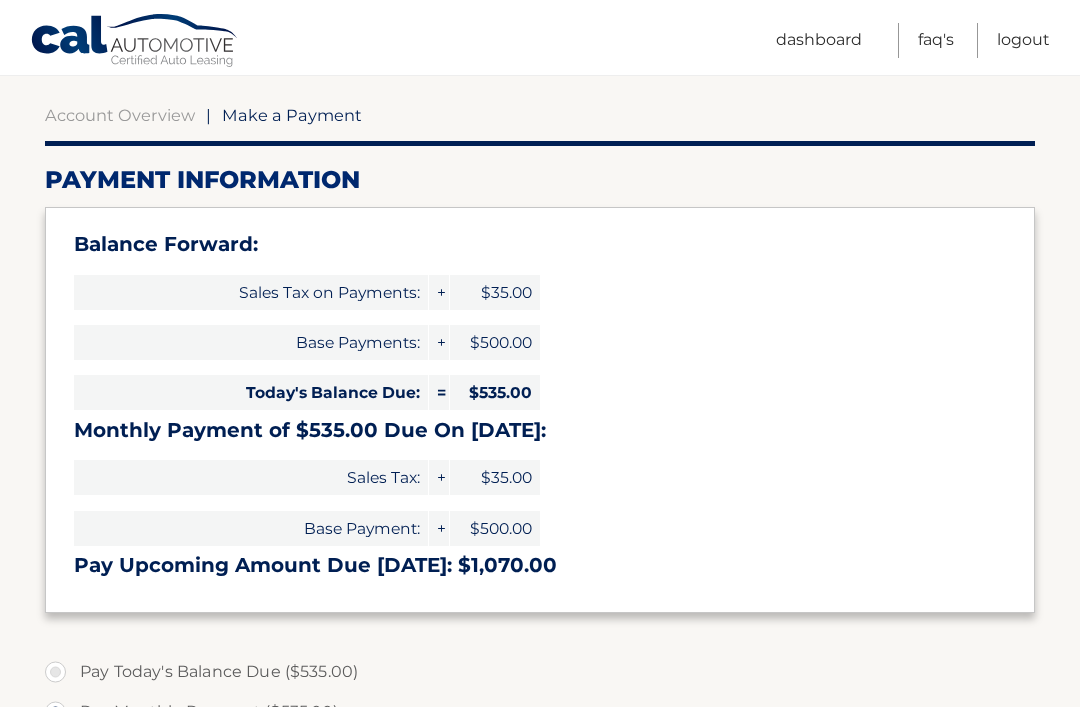 scroll, scrollTop: 177, scrollLeft: 0, axis: vertical 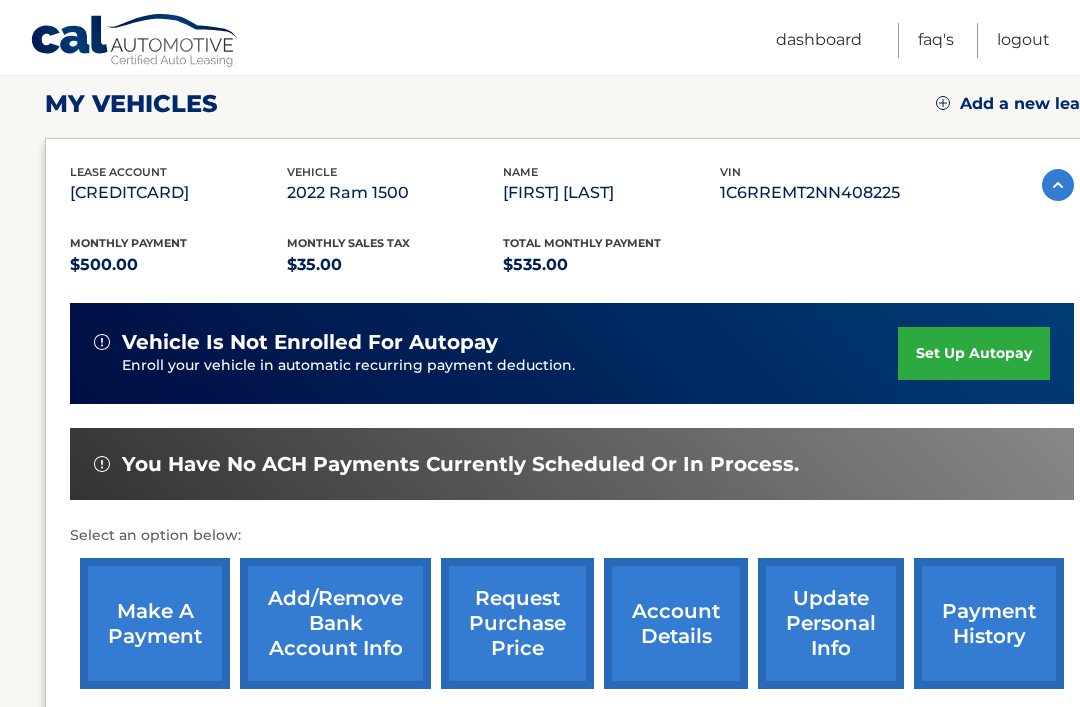 click on "[CREDITCARD]" at bounding box center [178, 193] 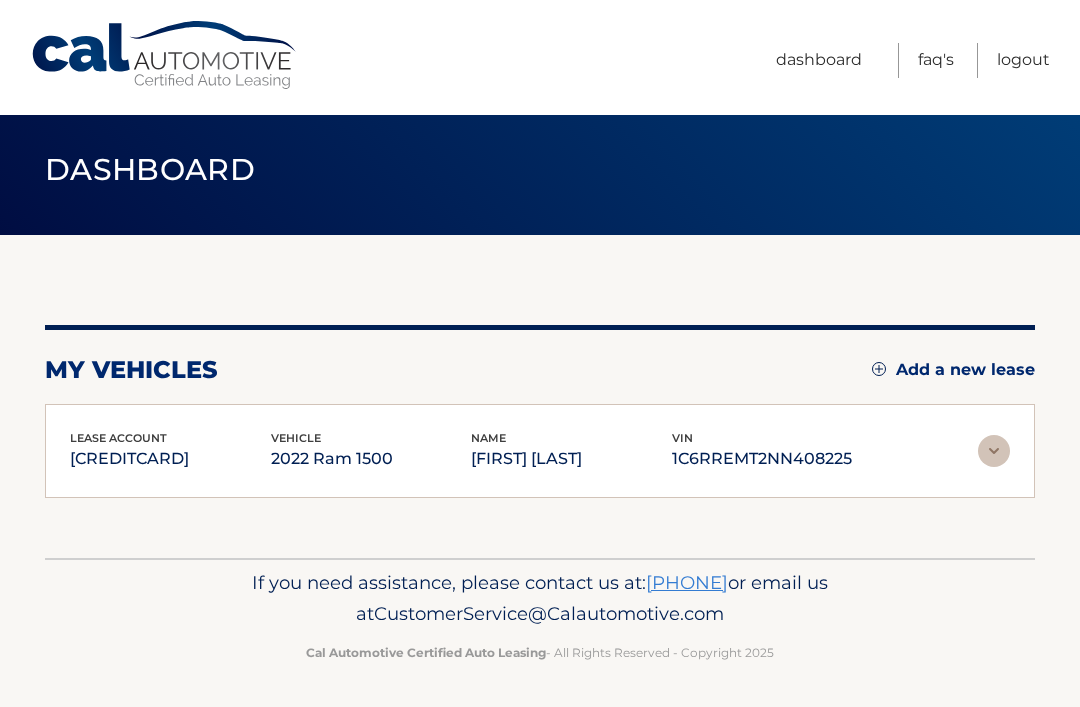 scroll, scrollTop: 0, scrollLeft: 0, axis: both 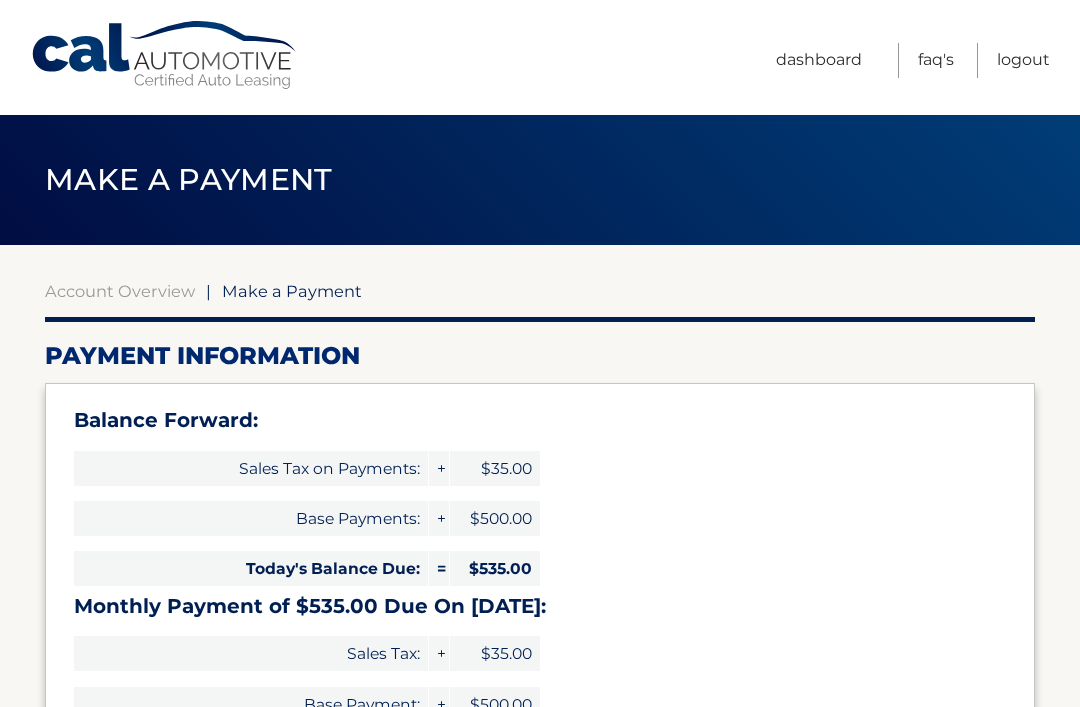 select on "[REDACTED]" 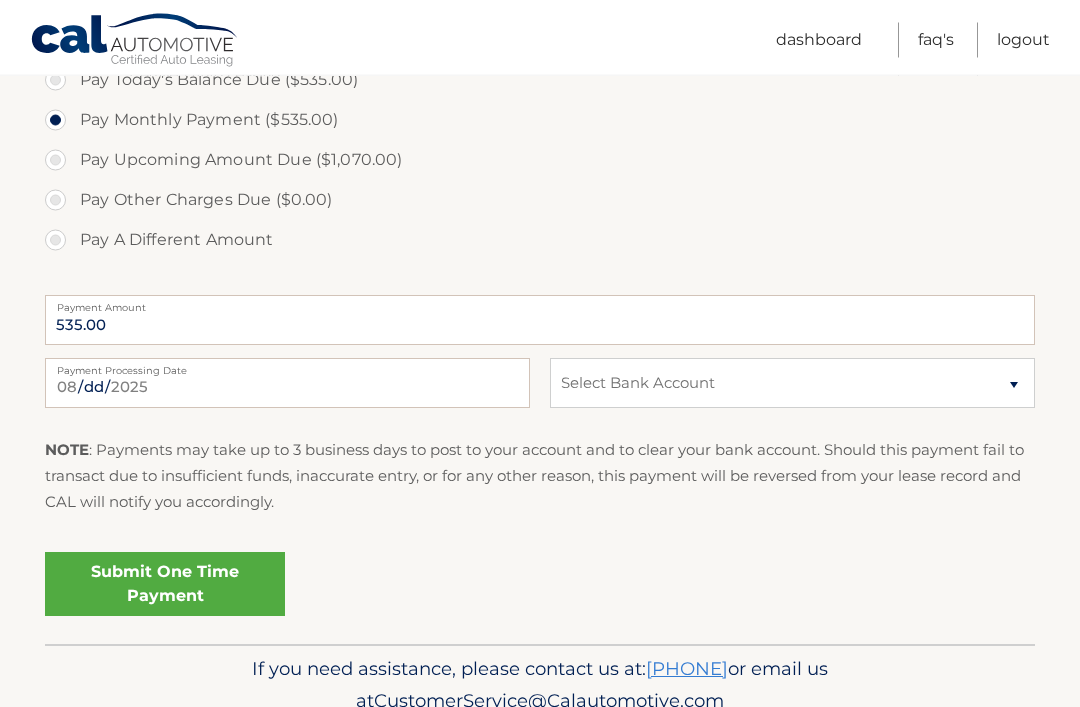 scroll, scrollTop: 787, scrollLeft: 0, axis: vertical 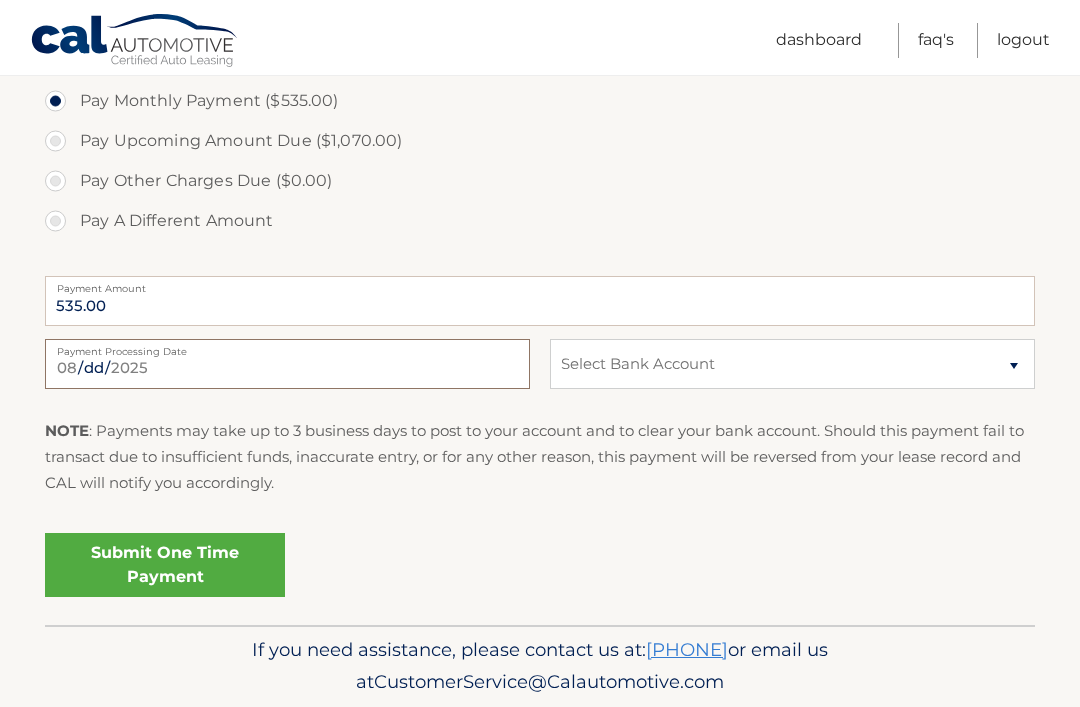 click on "2025-08-02" at bounding box center [287, 364] 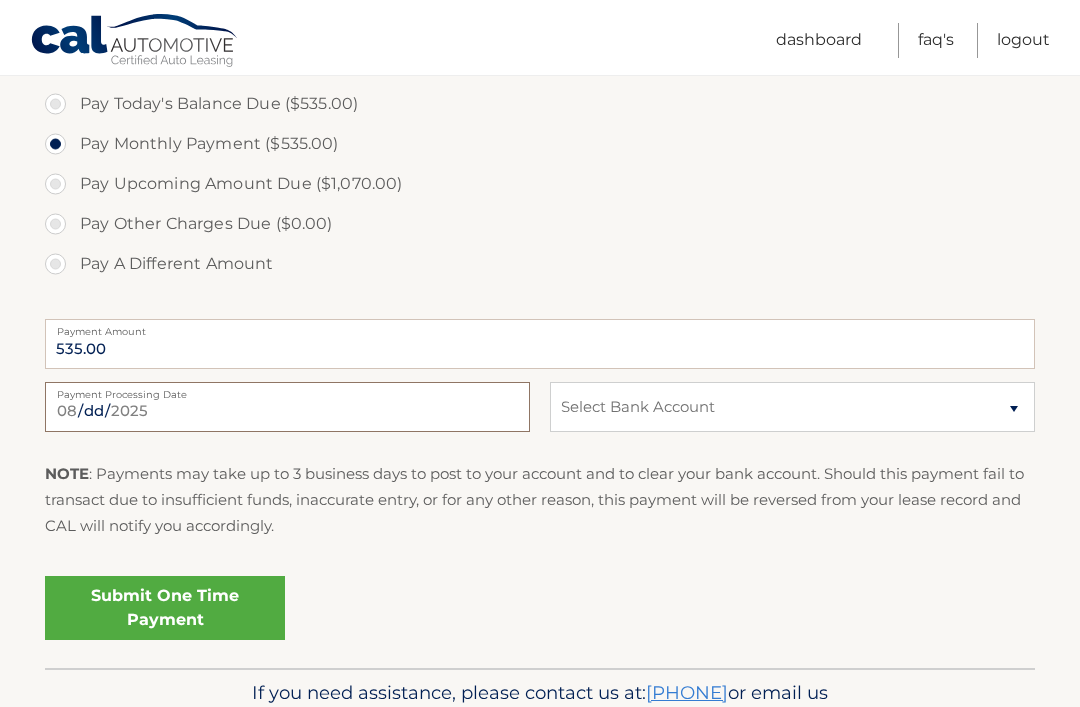 scroll, scrollTop: 787, scrollLeft: 0, axis: vertical 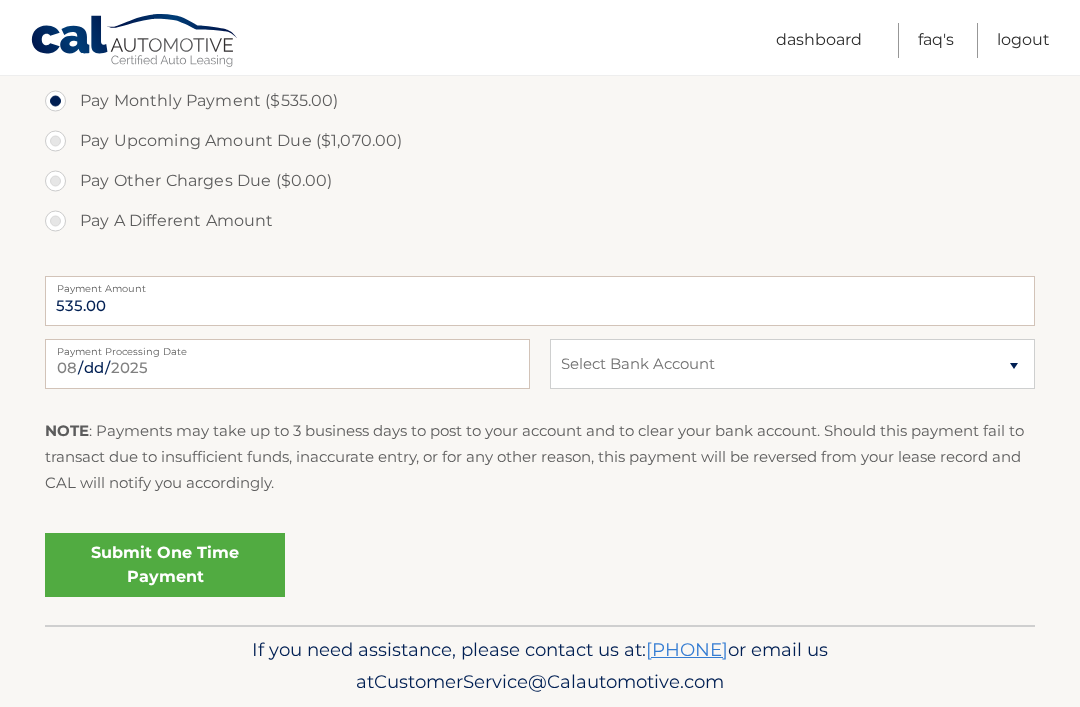 click on "Submit One Time Payment" at bounding box center (165, 565) 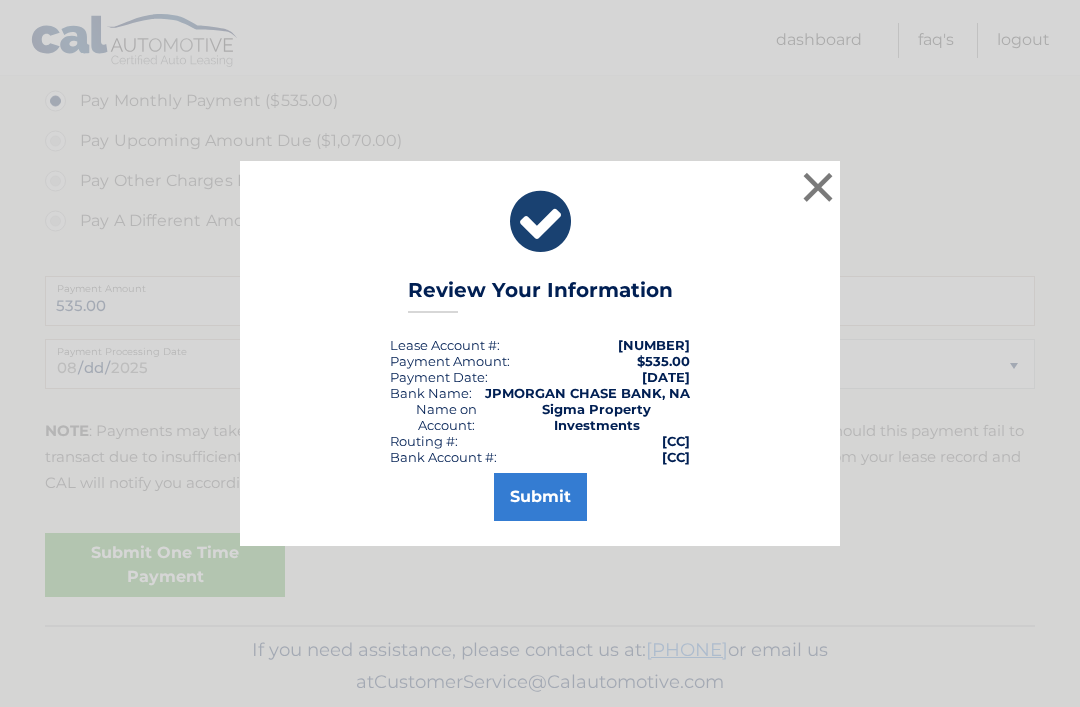 click on "Submit" at bounding box center (540, 497) 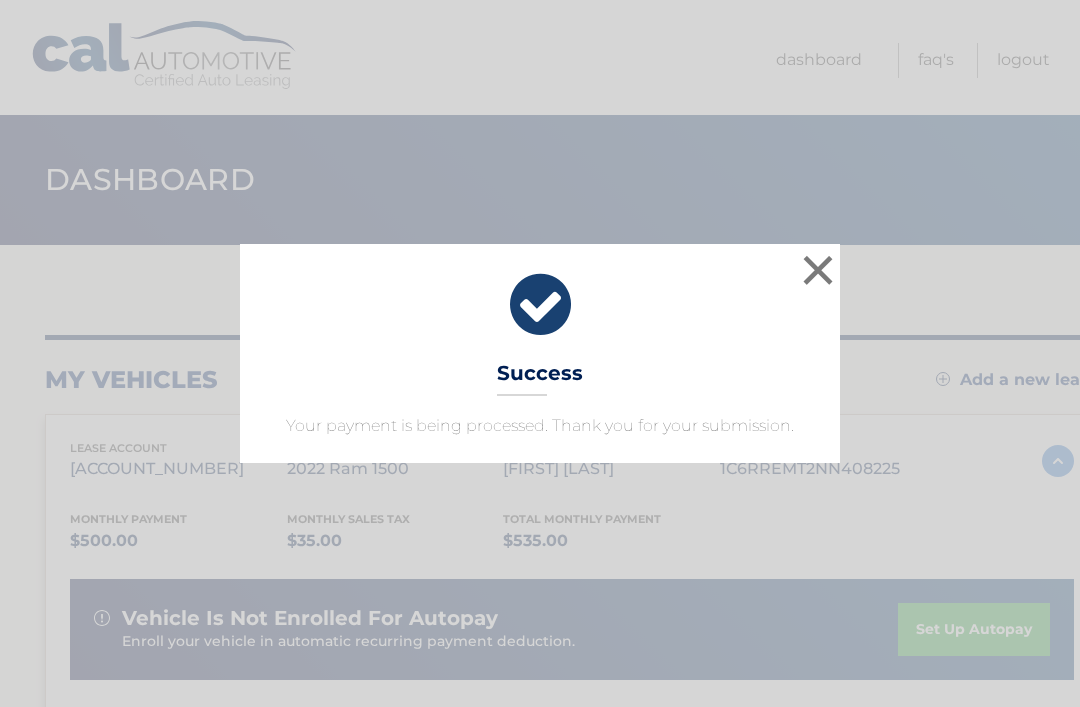 scroll, scrollTop: 0, scrollLeft: 0, axis: both 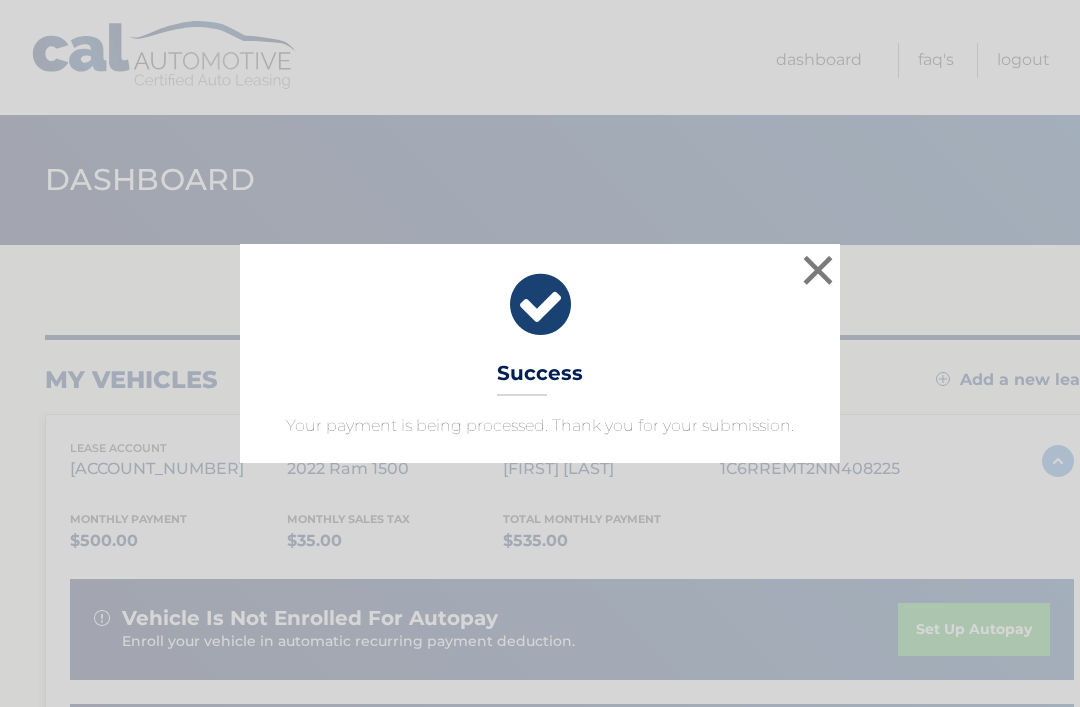 click on "×" at bounding box center (818, 270) 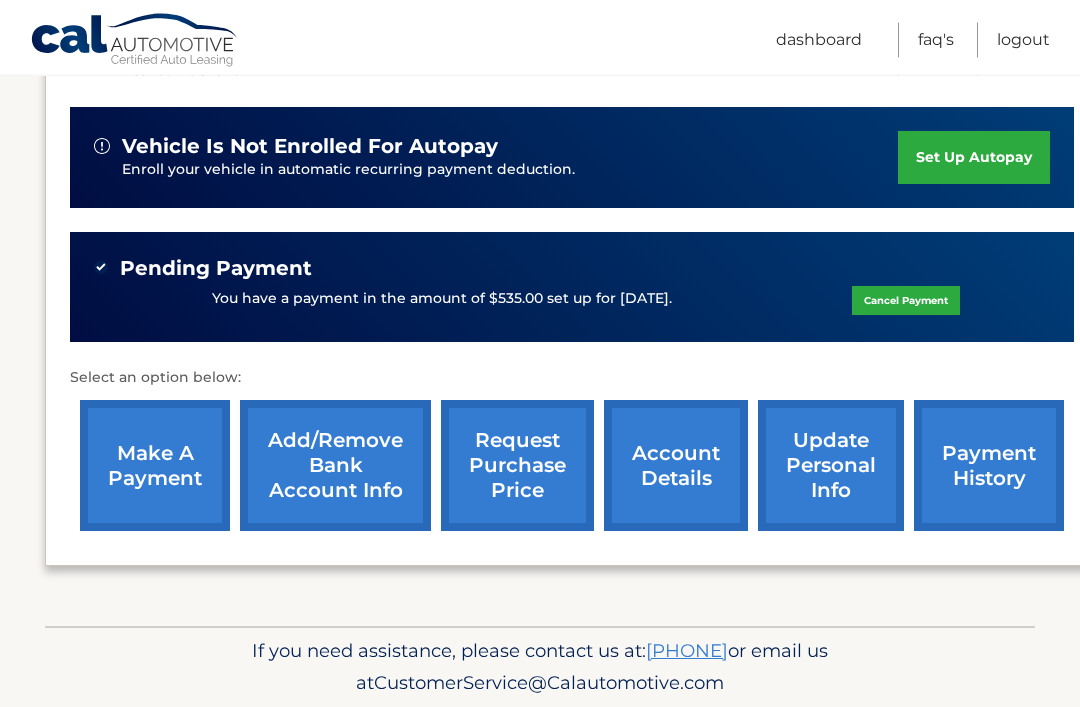 scroll, scrollTop: 473, scrollLeft: 0, axis: vertical 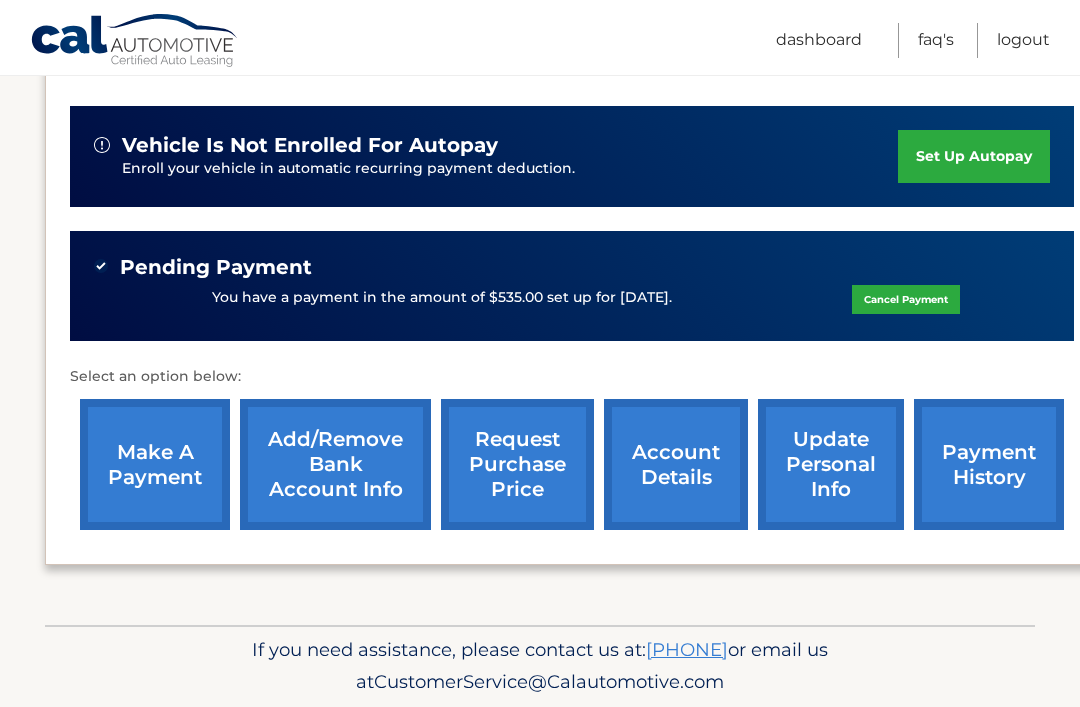 click on "account details" at bounding box center (676, 464) 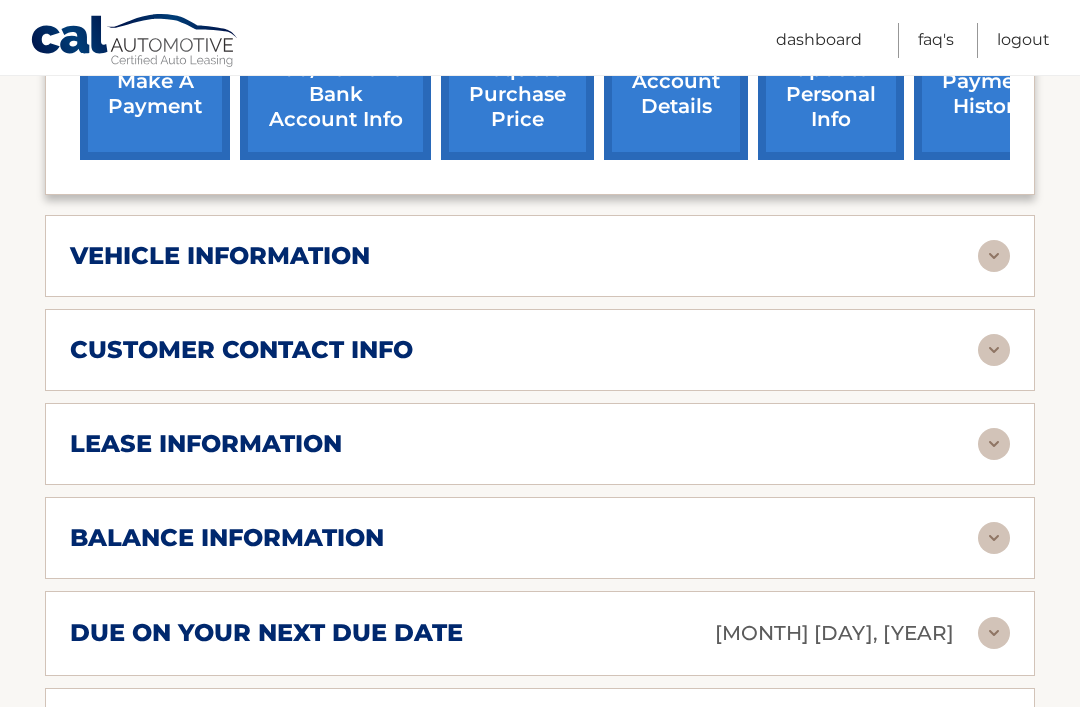 scroll, scrollTop: 890, scrollLeft: 0, axis: vertical 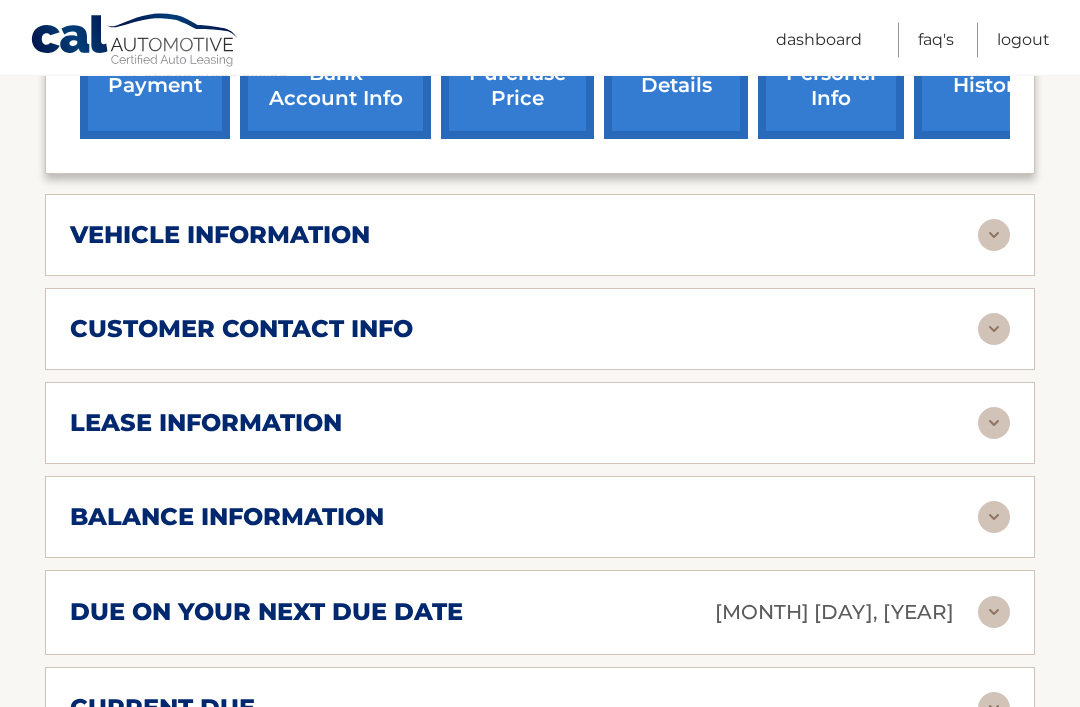 click at bounding box center (994, 236) 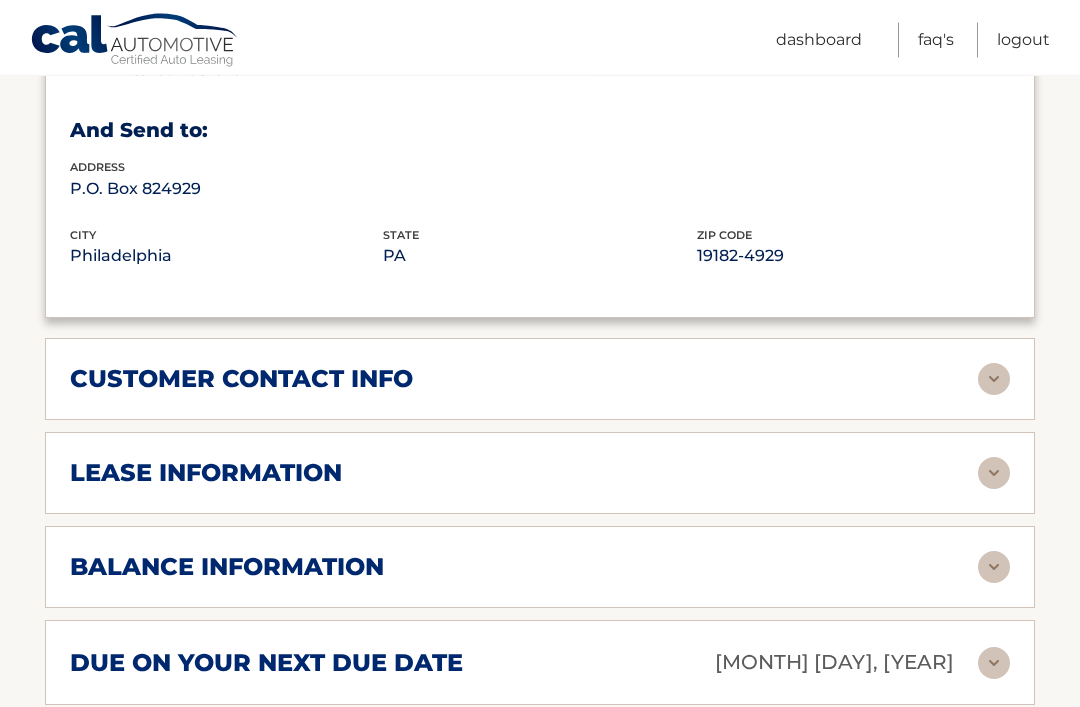 scroll, scrollTop: 1408, scrollLeft: 0, axis: vertical 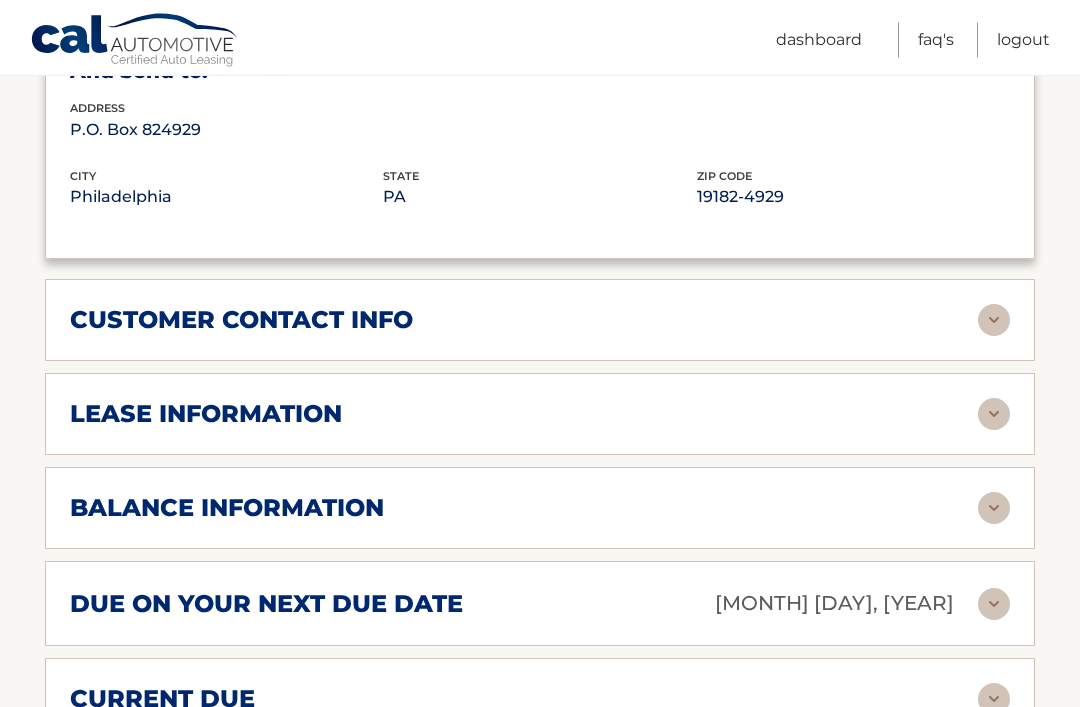 click at bounding box center [994, 415] 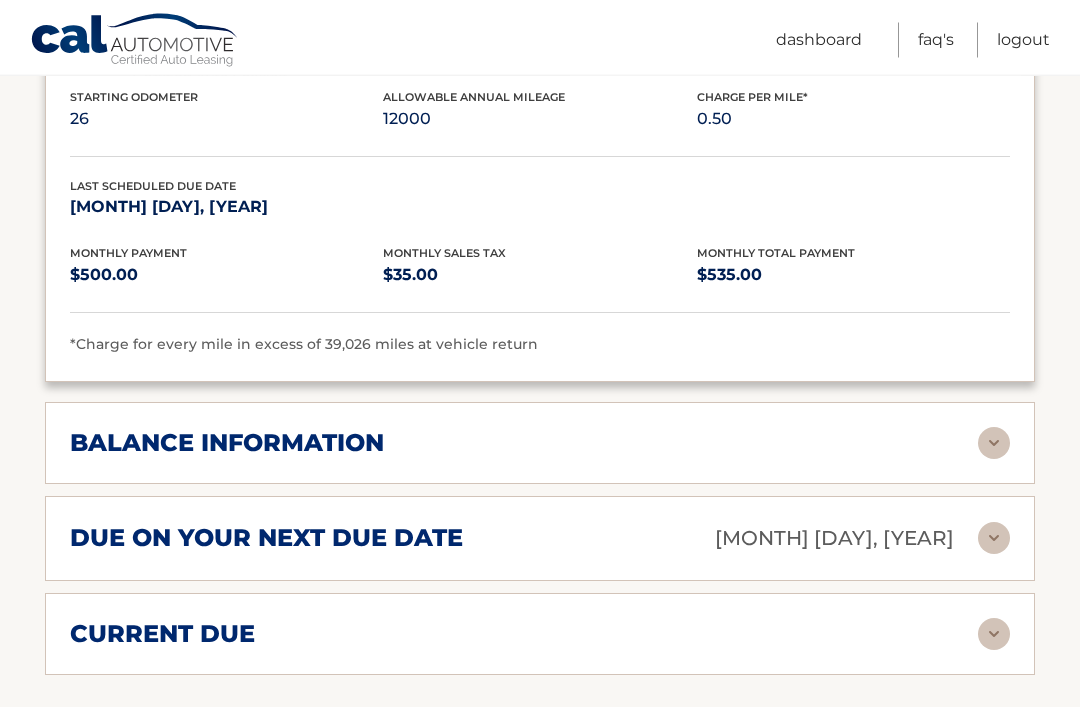 scroll, scrollTop: 1889, scrollLeft: 0, axis: vertical 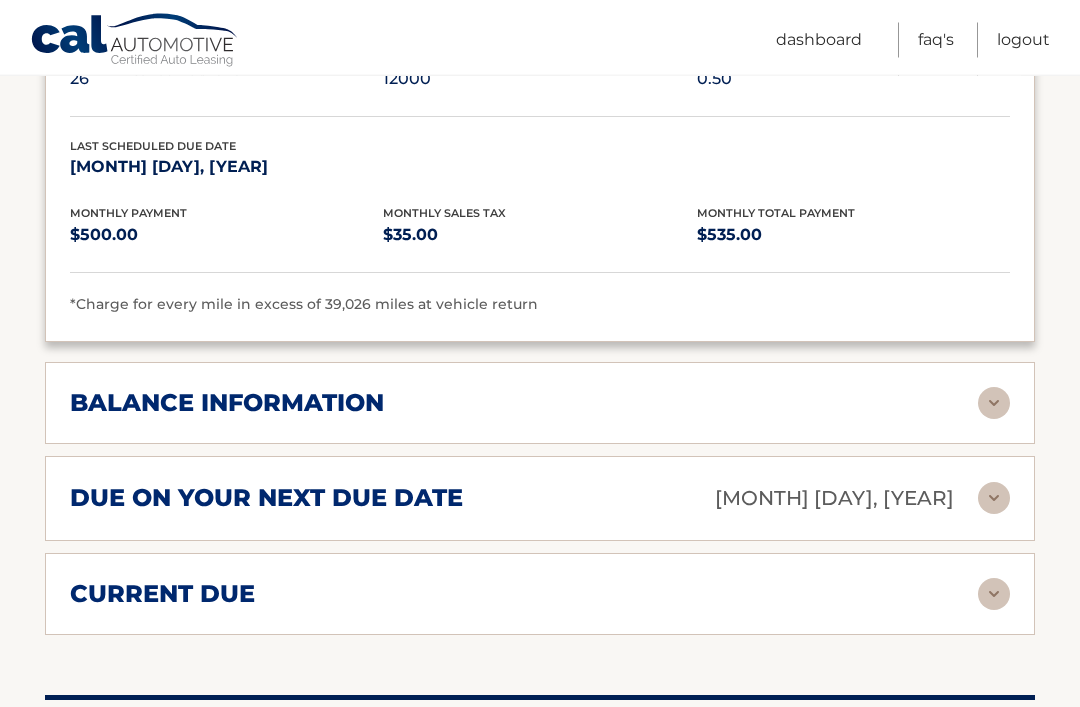click at bounding box center (994, 404) 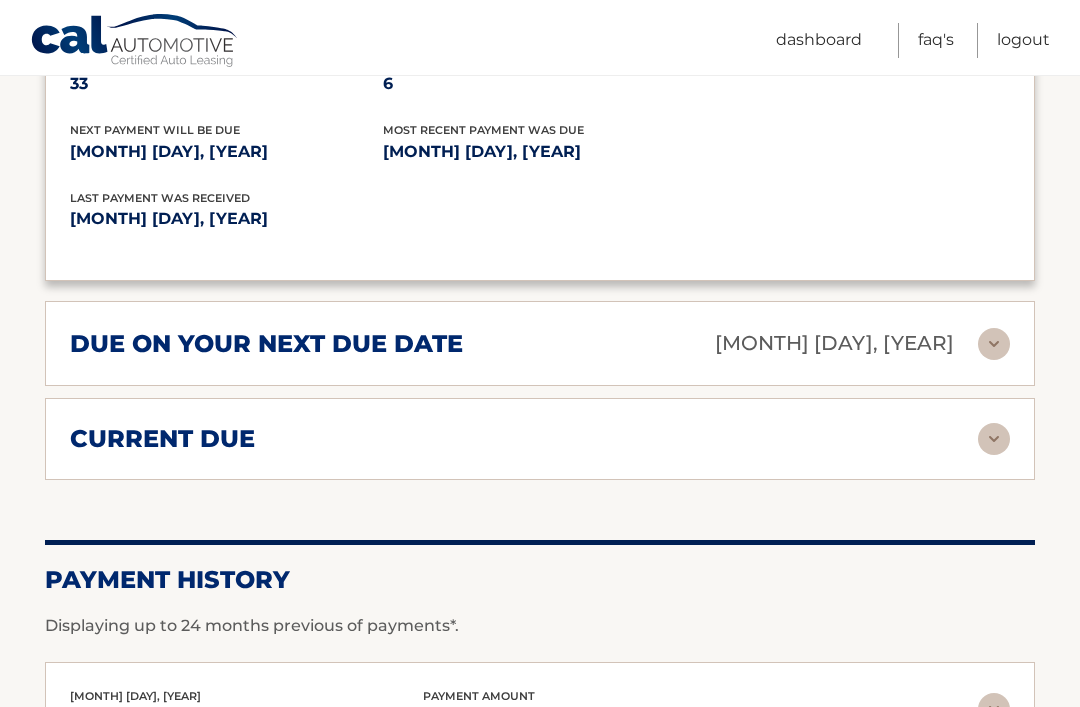scroll, scrollTop: 2291, scrollLeft: 0, axis: vertical 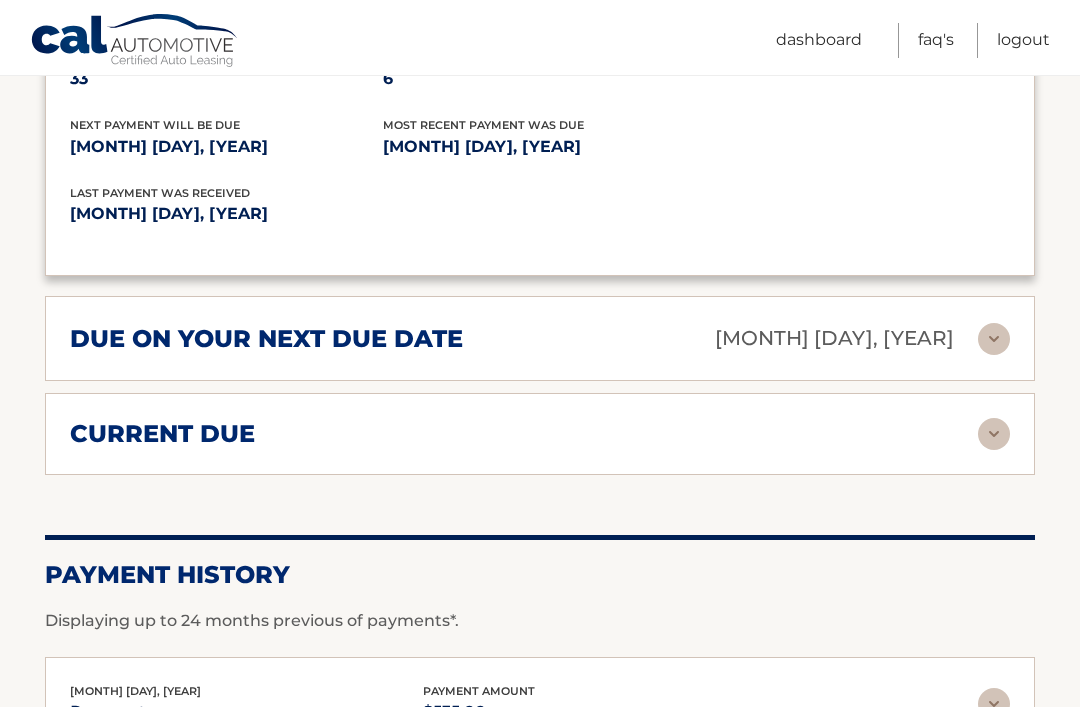 click at bounding box center [994, 339] 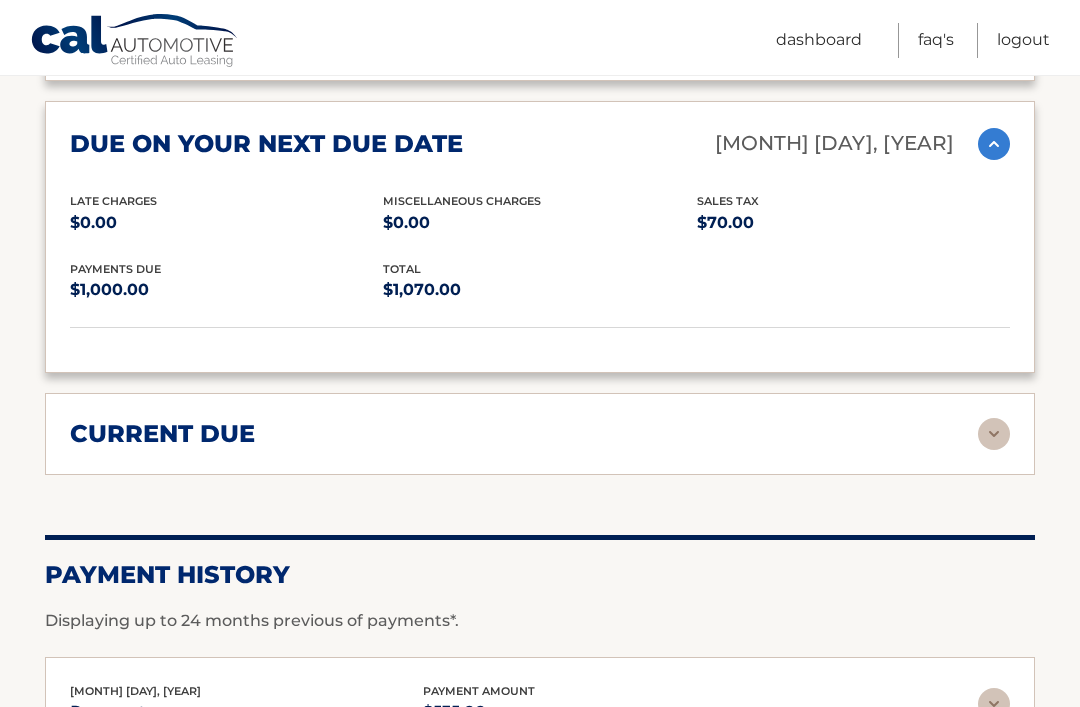 scroll, scrollTop: 2496, scrollLeft: 0, axis: vertical 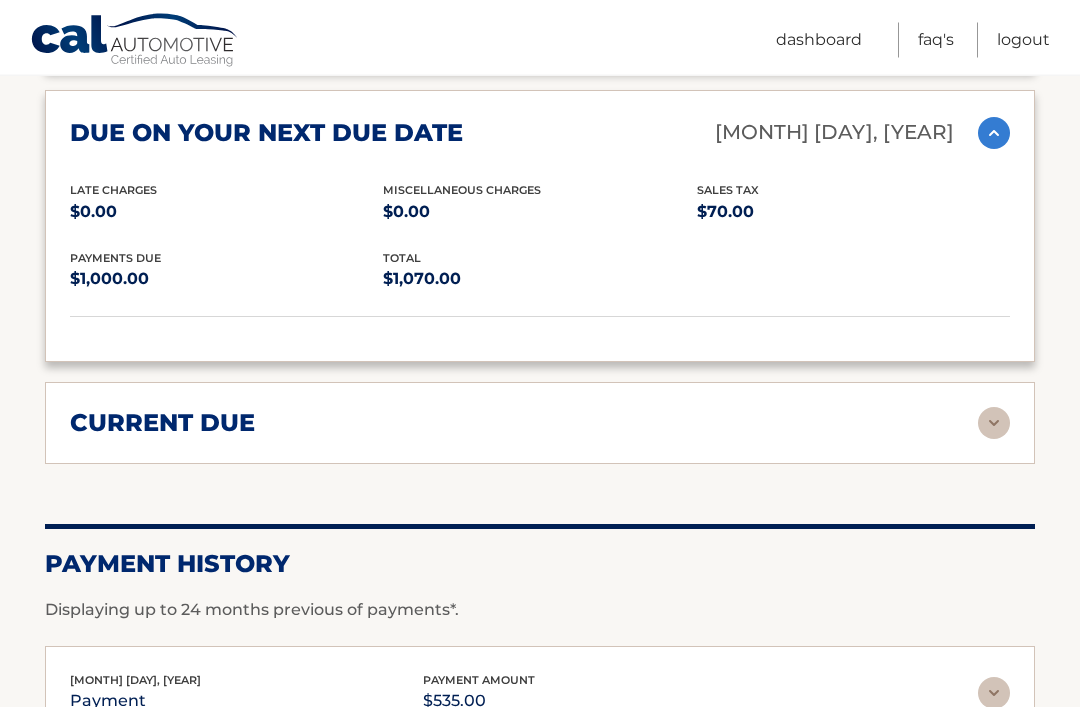 click at bounding box center [994, 424] 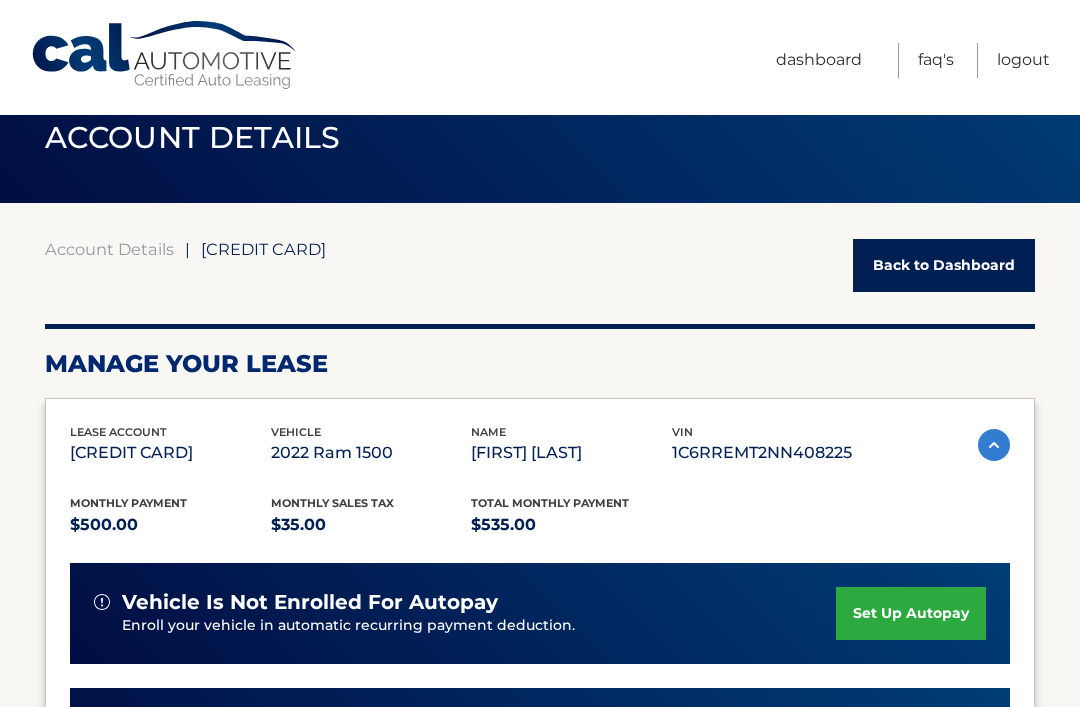 scroll, scrollTop: 0, scrollLeft: 0, axis: both 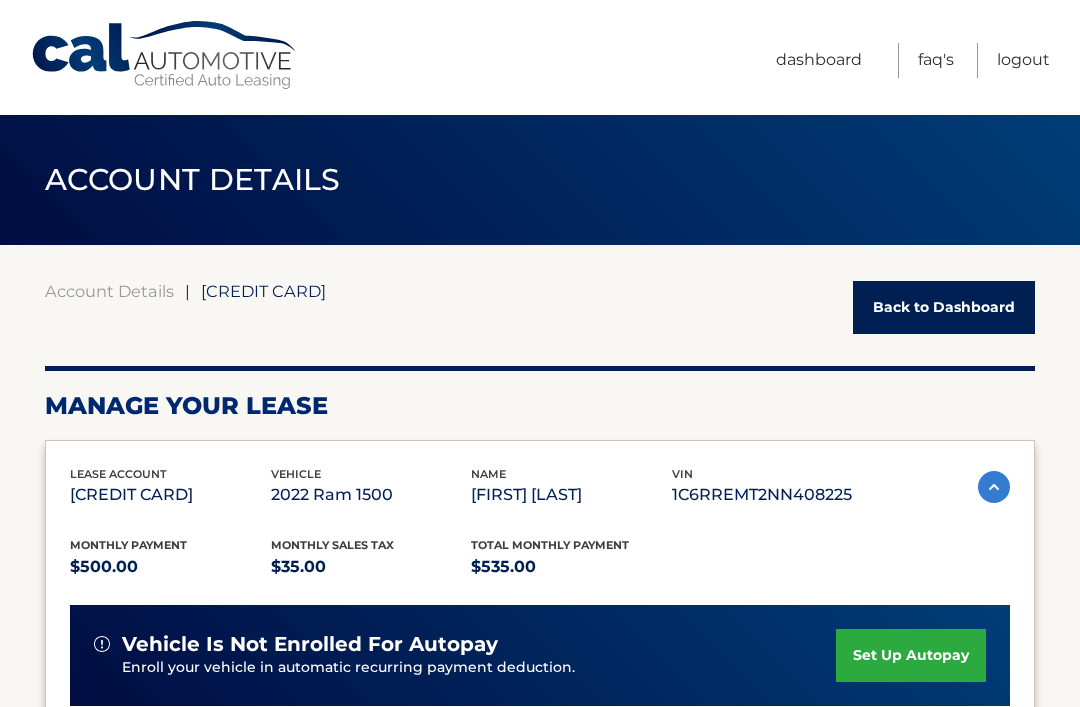 click on "Back to Dashboard" at bounding box center [944, 307] 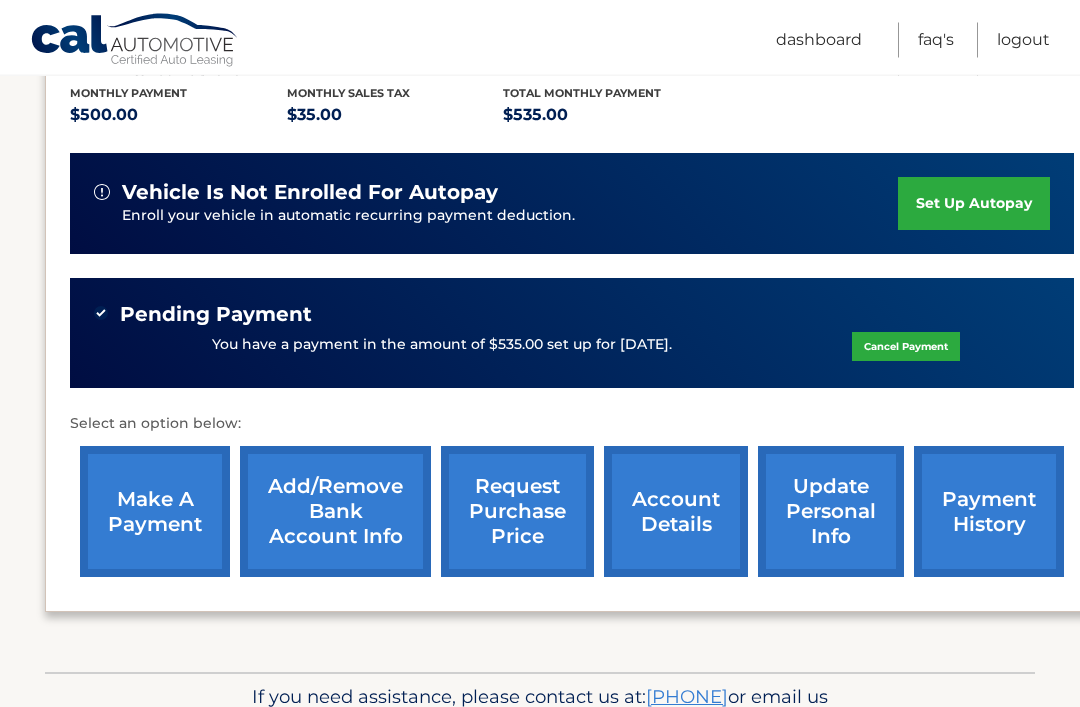 scroll, scrollTop: 473, scrollLeft: 0, axis: vertical 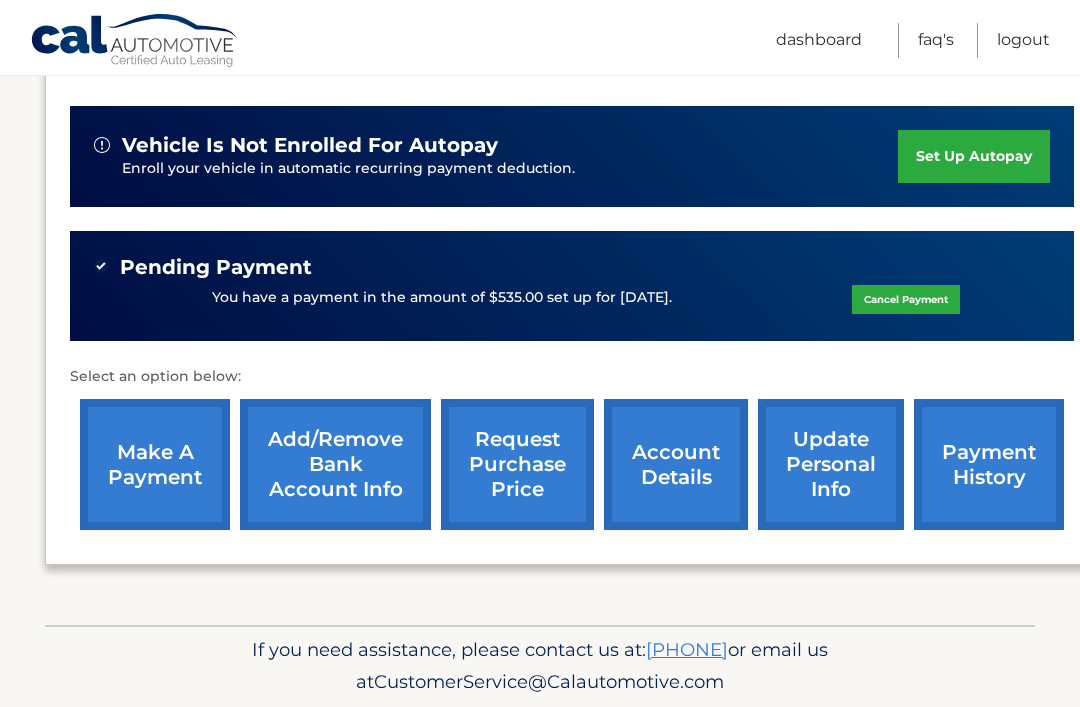 click on "account details" at bounding box center (676, 464) 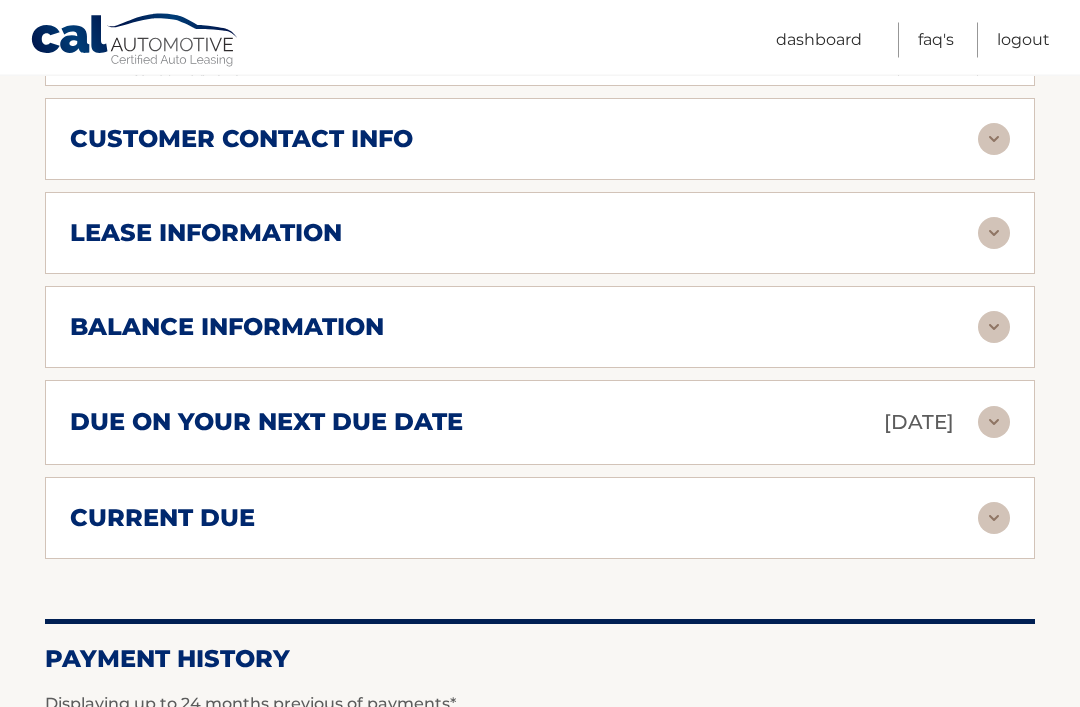 scroll, scrollTop: 1084, scrollLeft: 0, axis: vertical 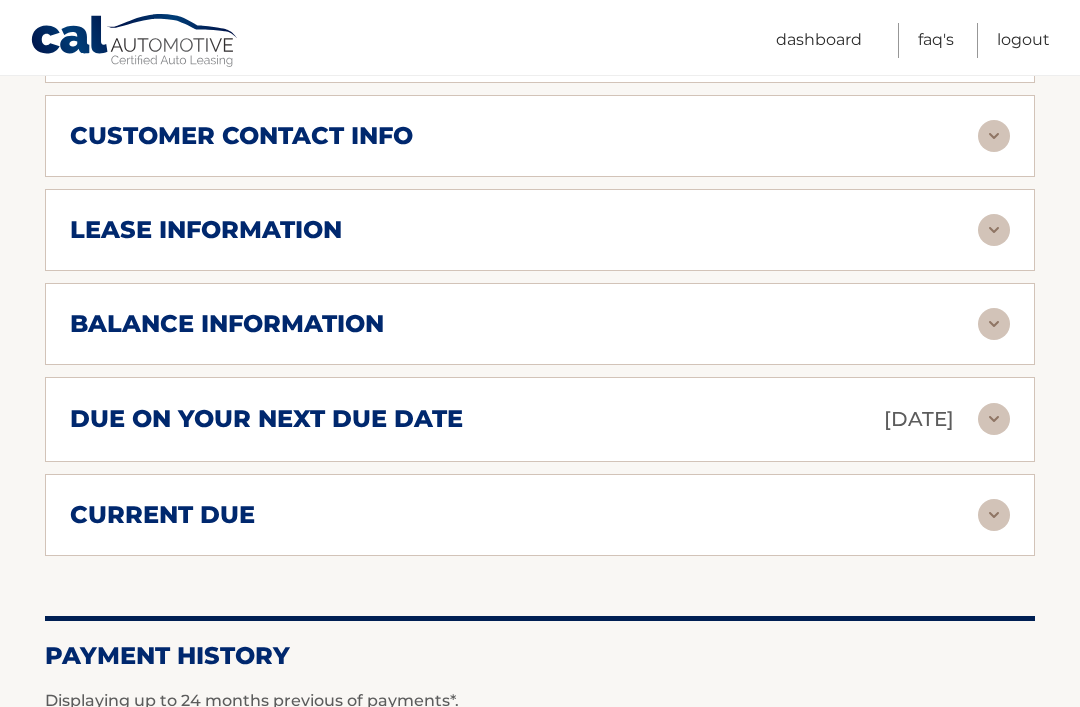 click on "due on your next due date
Sep 03, 2025
Late Charges
$0.00
Miscellaneous Charges
$0.00
Sales Tax
$70.00
Payments Due
$1,000.00
total
$1,070.00" at bounding box center (540, 419) 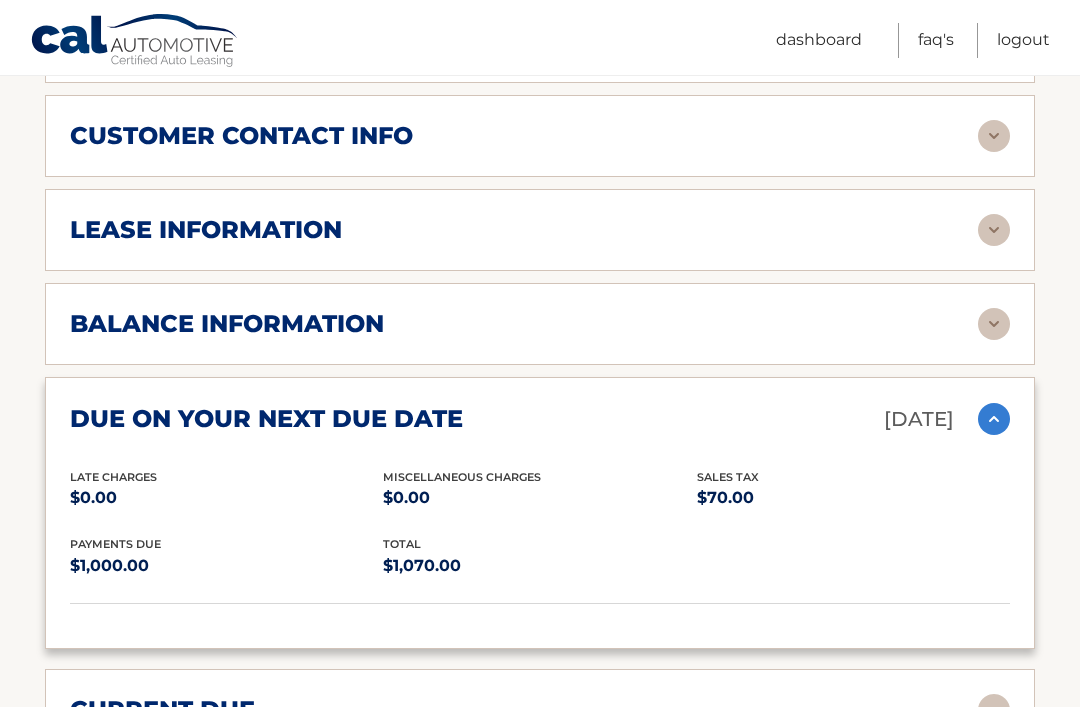 click at bounding box center (994, 419) 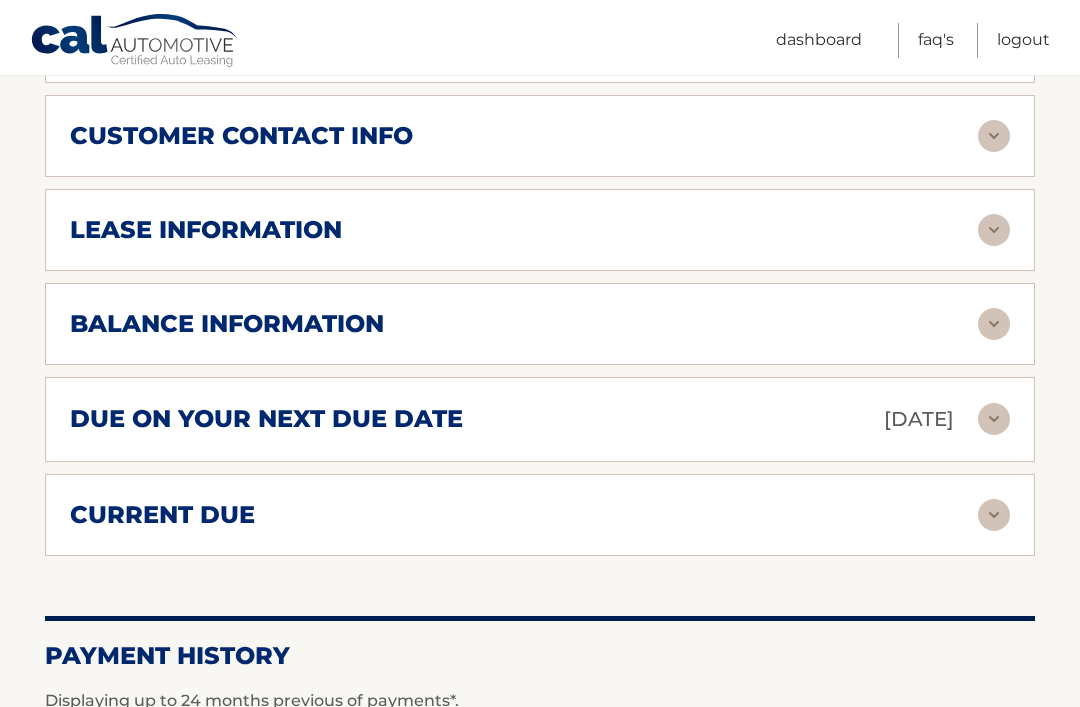 click at bounding box center [994, 324] 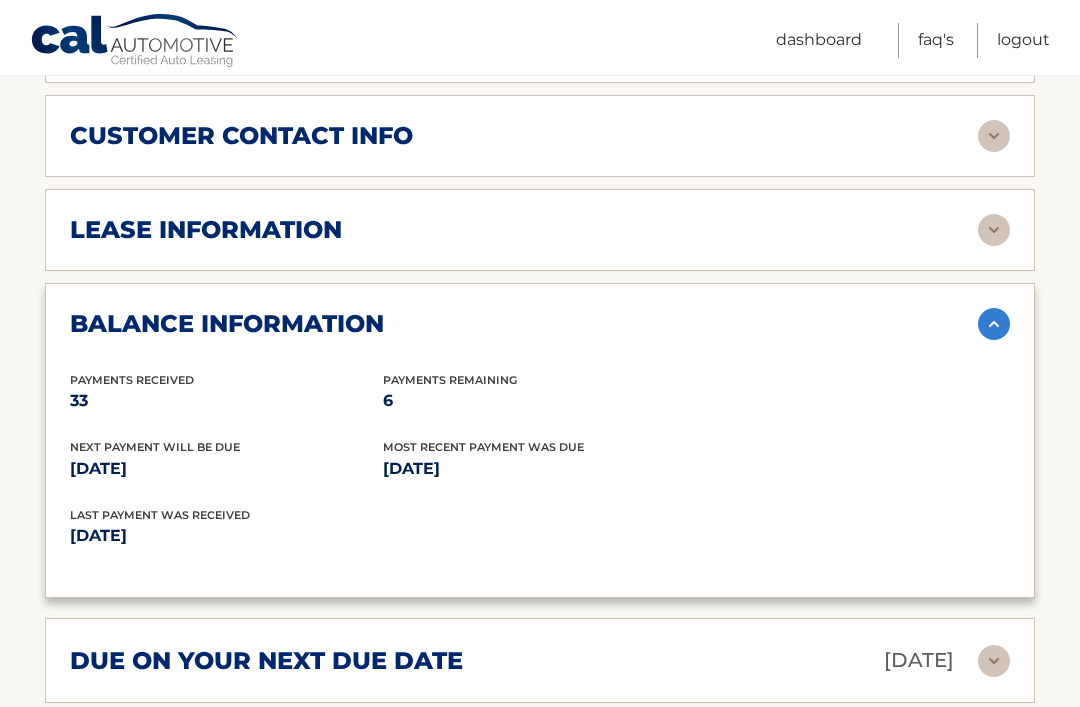 click at bounding box center [994, 324] 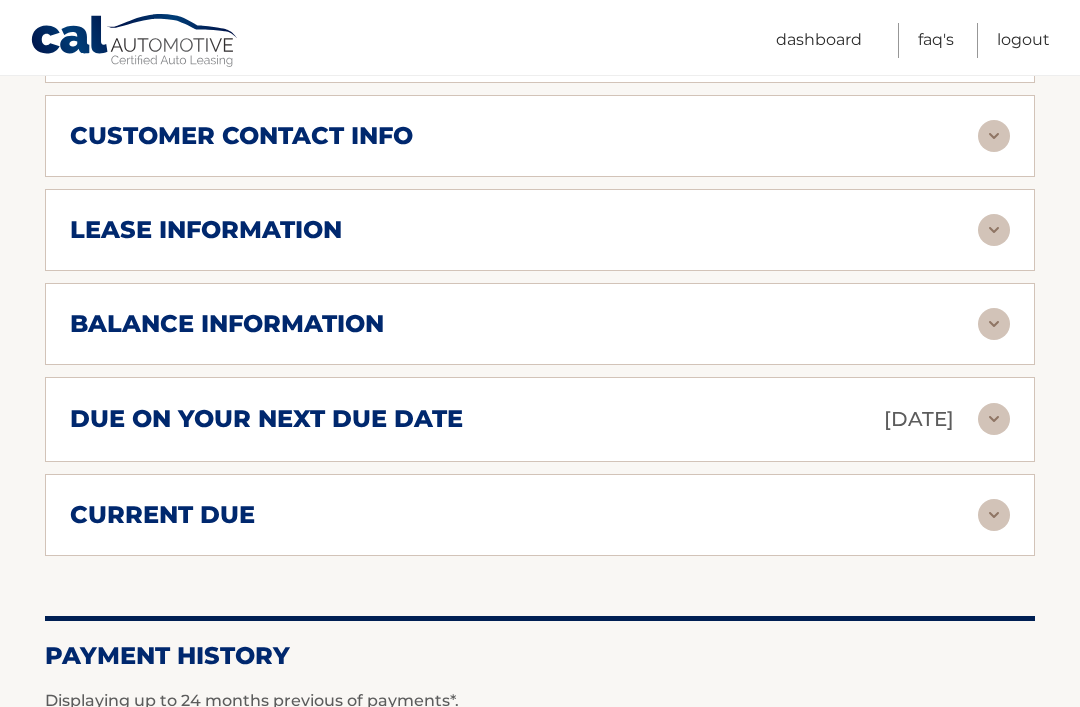 click at bounding box center (994, 515) 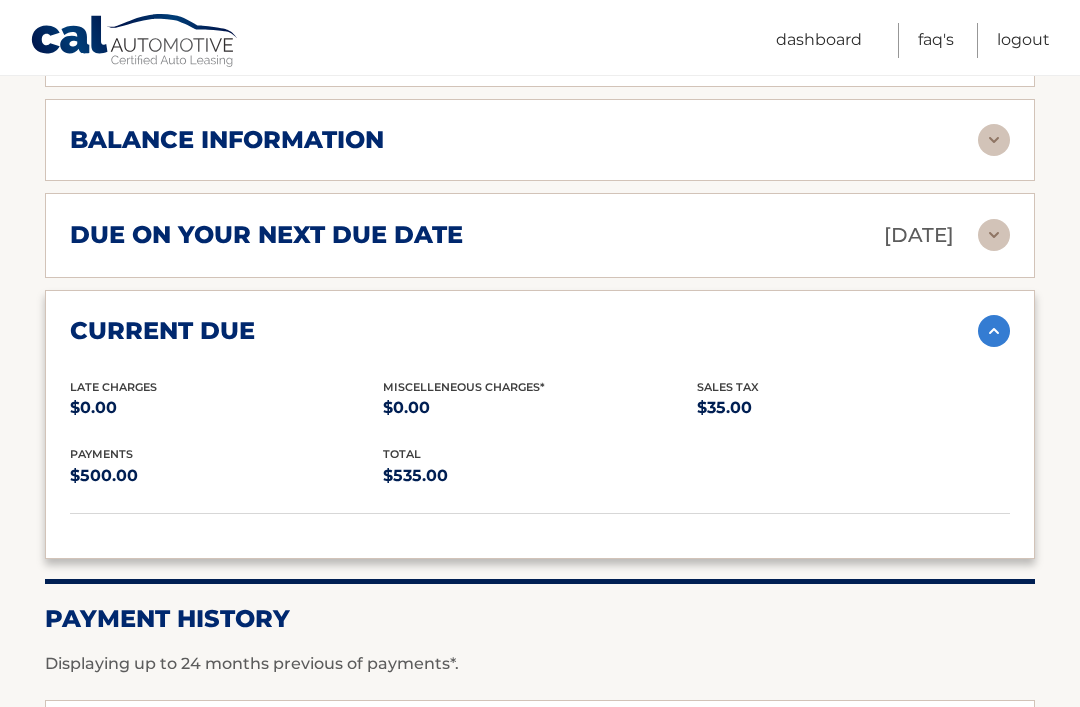 scroll, scrollTop: 1291, scrollLeft: 0, axis: vertical 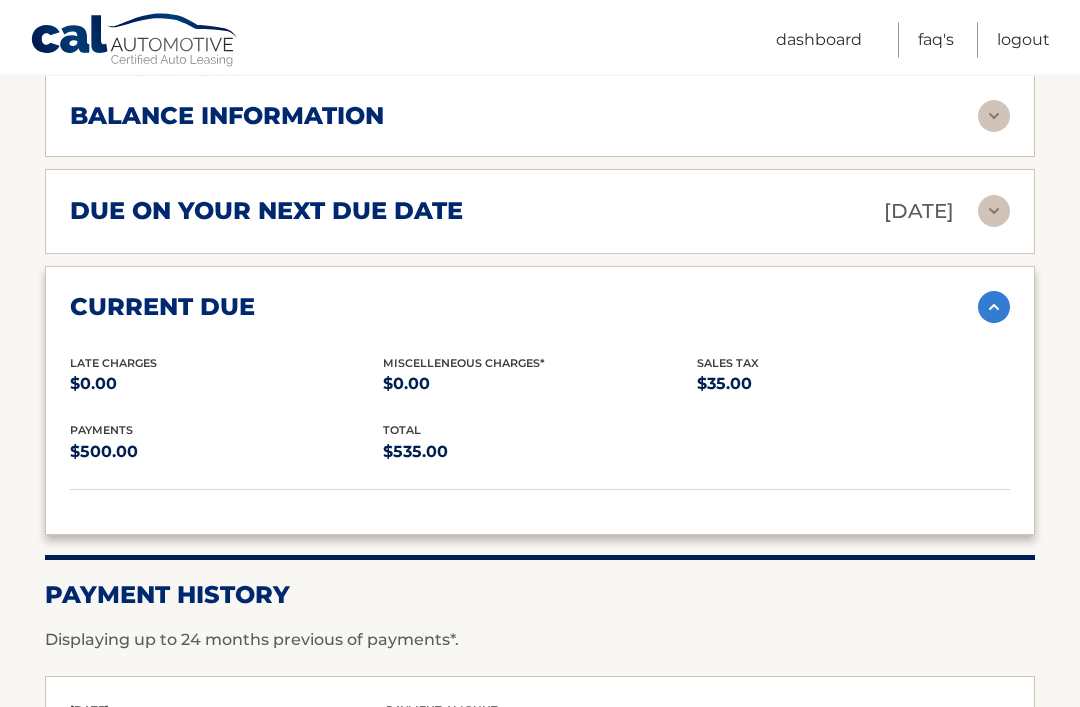 click at bounding box center (994, 308) 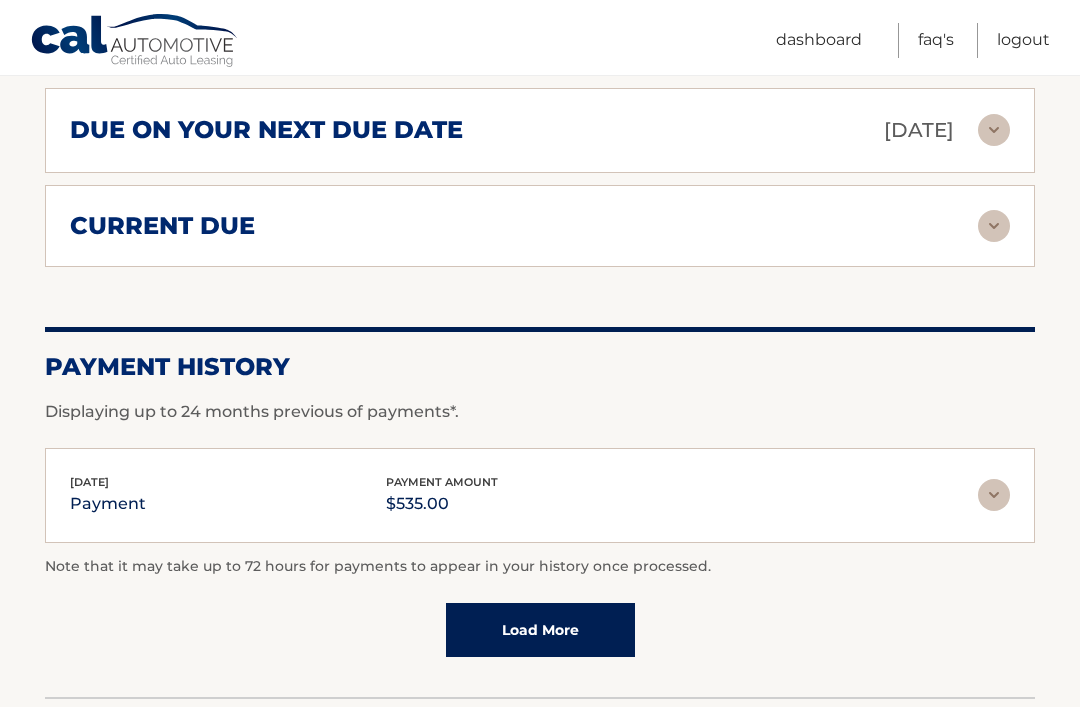 scroll, scrollTop: 1442, scrollLeft: 0, axis: vertical 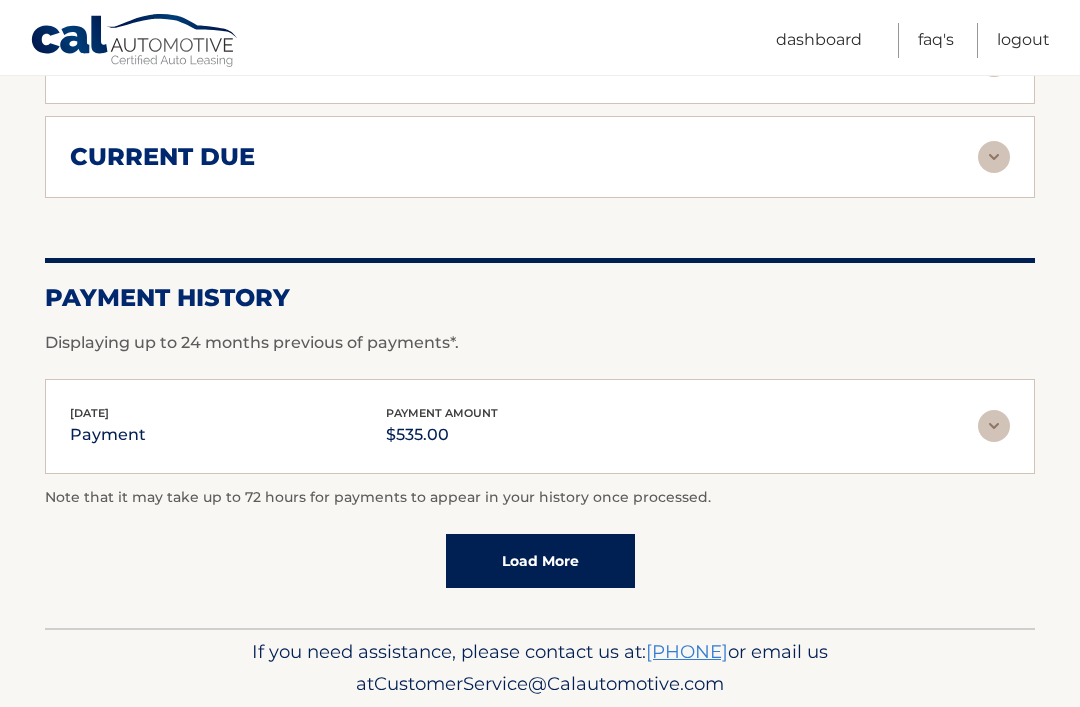 click on "Account Details
|
#44455540152
Back to Dashboard
Manage Your Lease
lease account
#44455540152
vehicle
2022 Ram 1500
name
MONICA WILLIAMS
vin
1C6RREMT2NN408225" at bounding box center (540, -285) 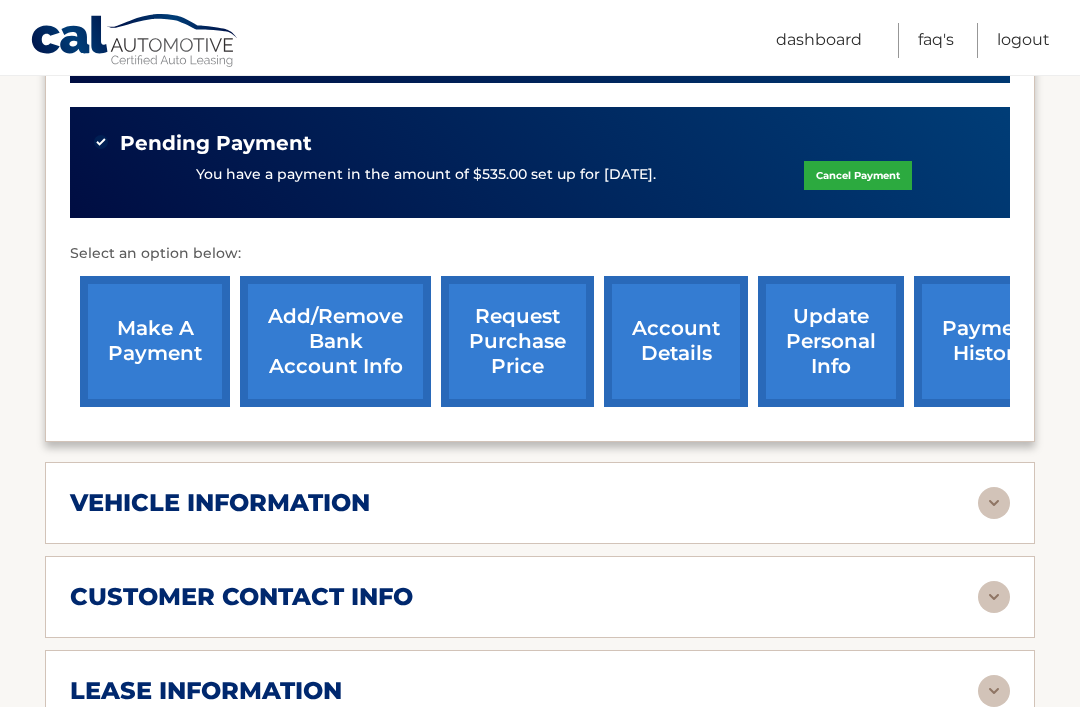 scroll, scrollTop: 626, scrollLeft: 0, axis: vertical 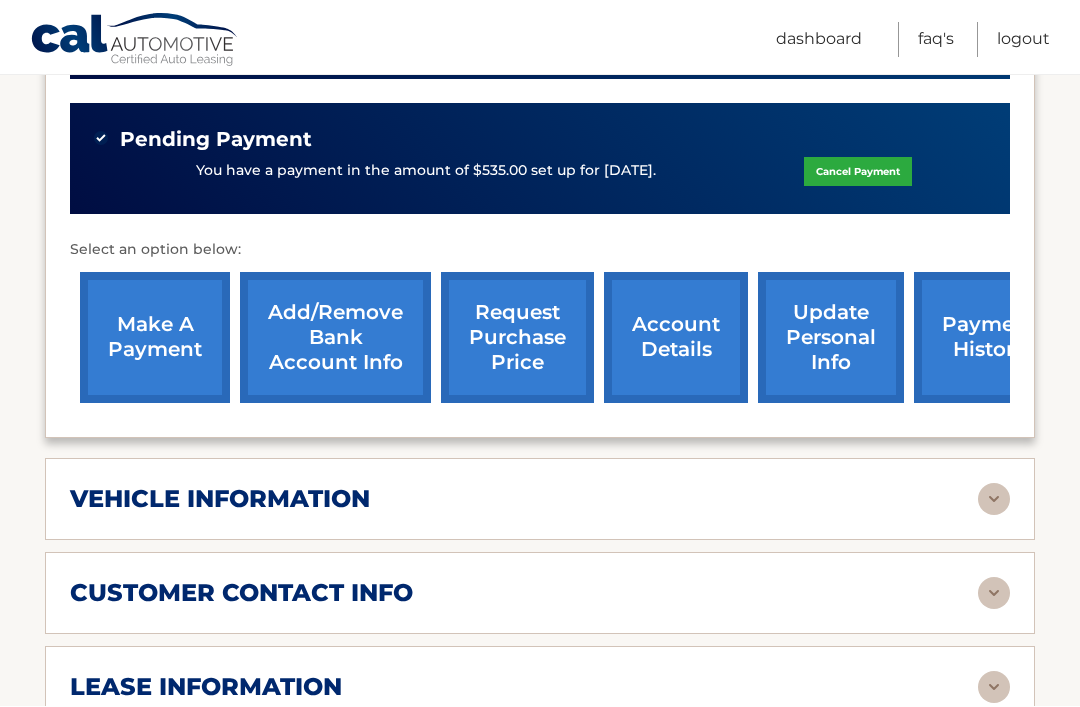 click on "account details" at bounding box center [676, 338] 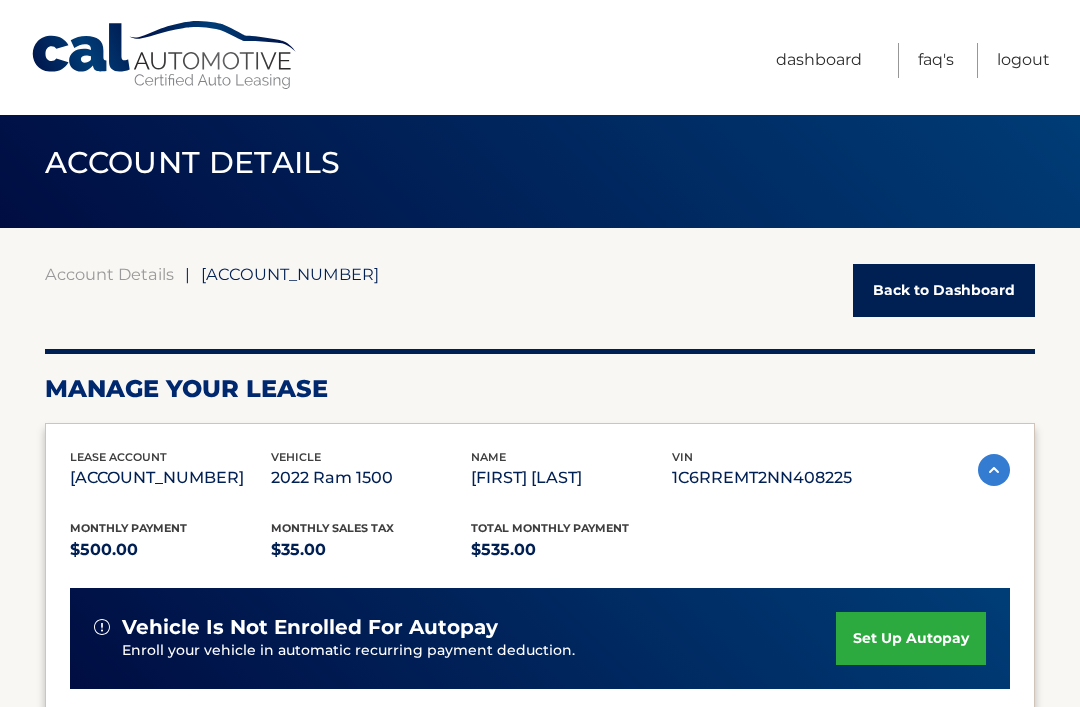 scroll, scrollTop: 0, scrollLeft: 0, axis: both 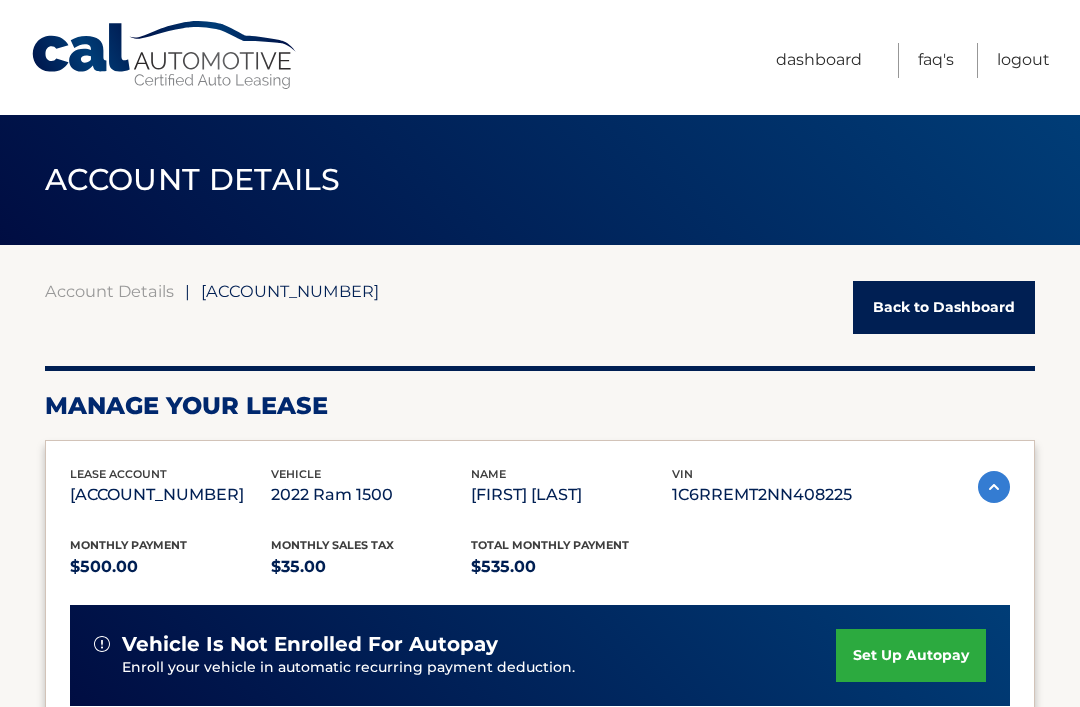 click on "Back to Dashboard" at bounding box center (944, 307) 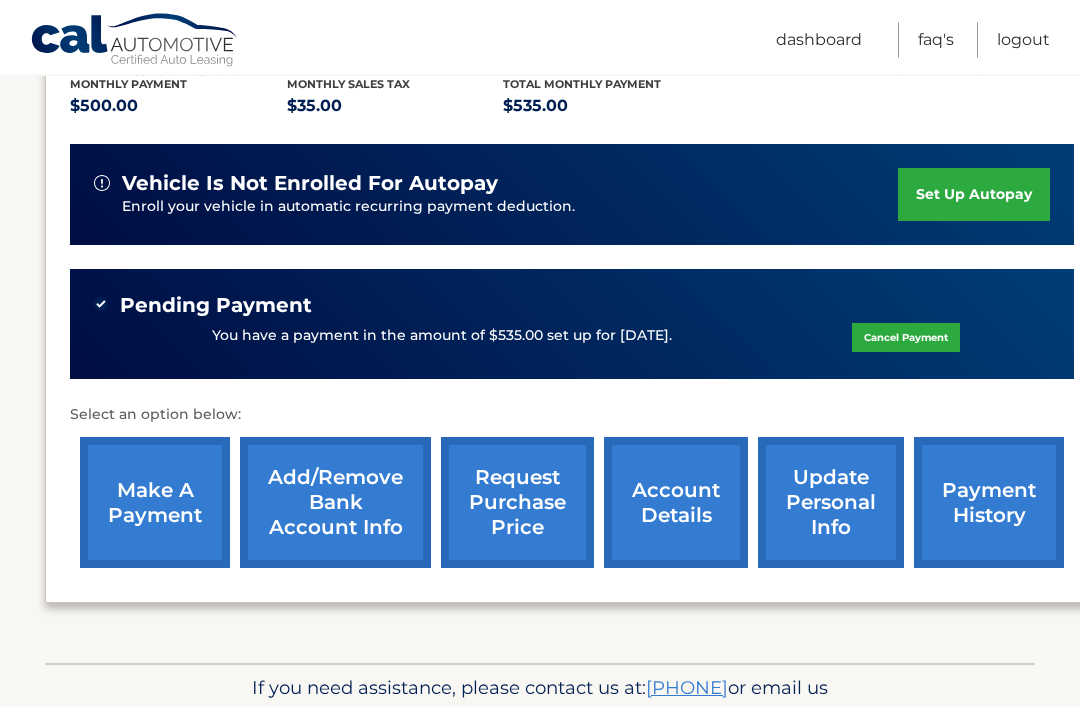 scroll, scrollTop: 438, scrollLeft: 0, axis: vertical 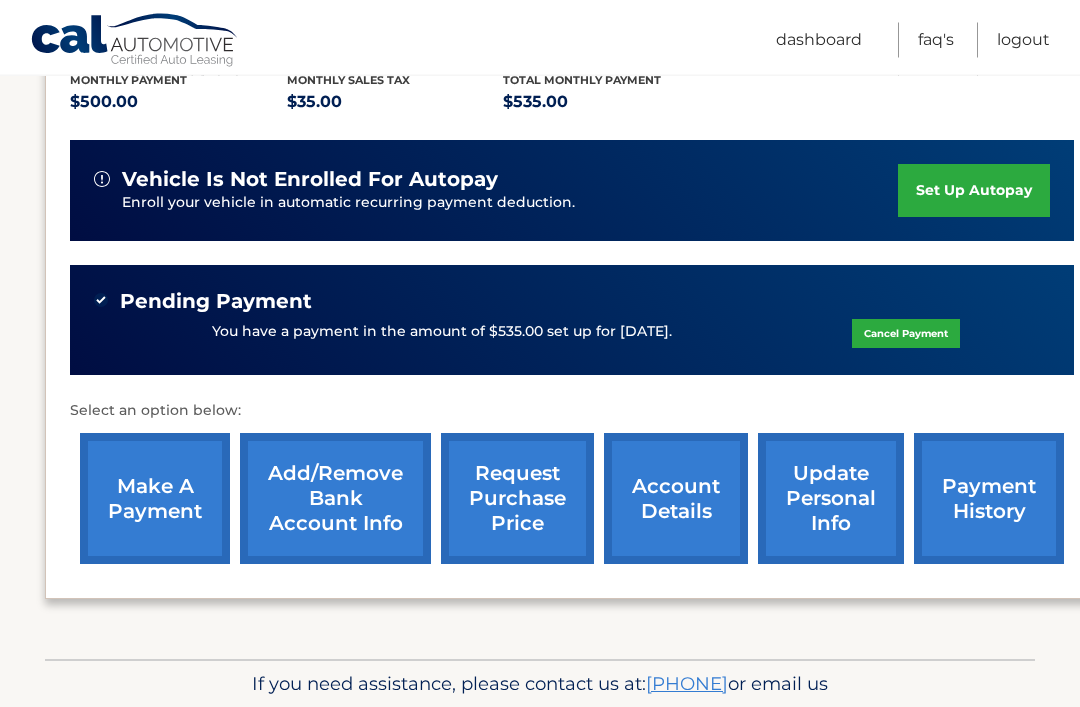 click on "request purchase price" at bounding box center [517, 499] 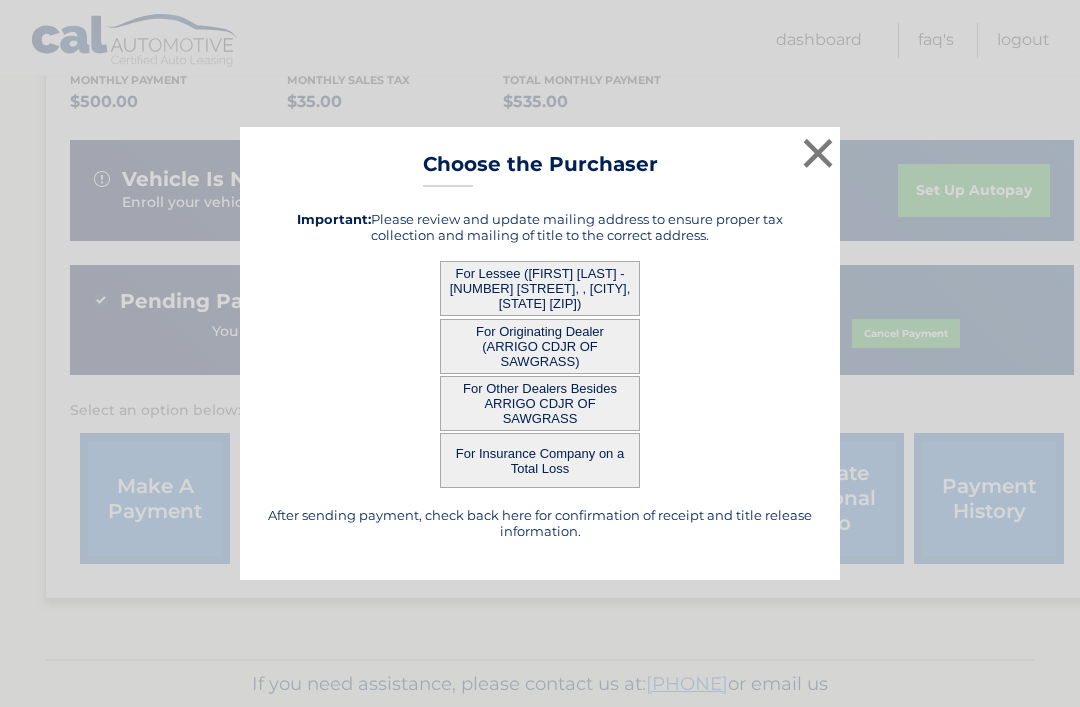 click on "For Lessee ([FIRST] [LAST] - [NUMBER] [STREET], , [CITY], [STATE] [ZIP])" at bounding box center (540, 288) 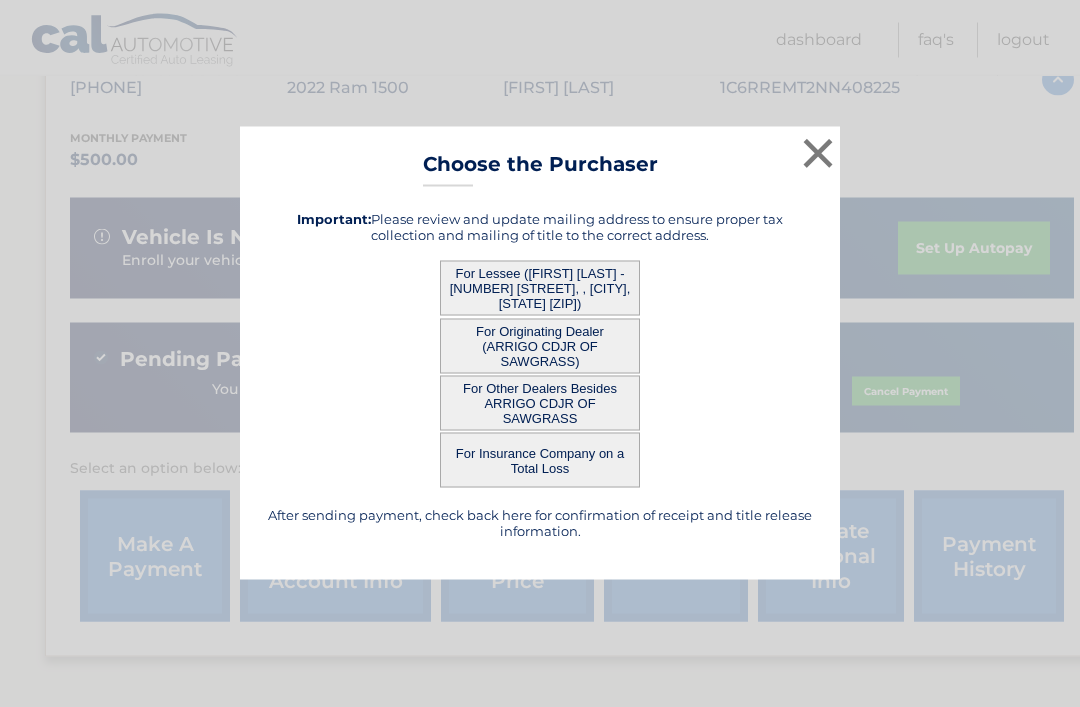 click on "For Lessee ([FIRST] [LAST] - [NUMBER] [STREET], , [CITY], [STATE] [ZIP])" at bounding box center (540, 288) 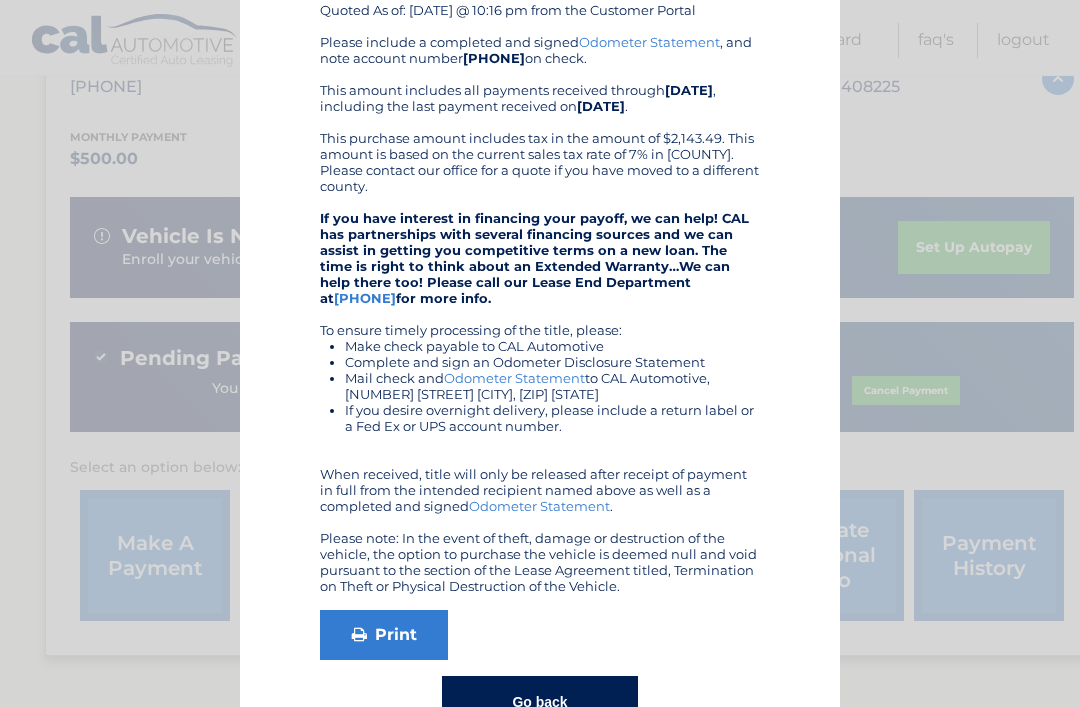 scroll, scrollTop: 215, scrollLeft: 0, axis: vertical 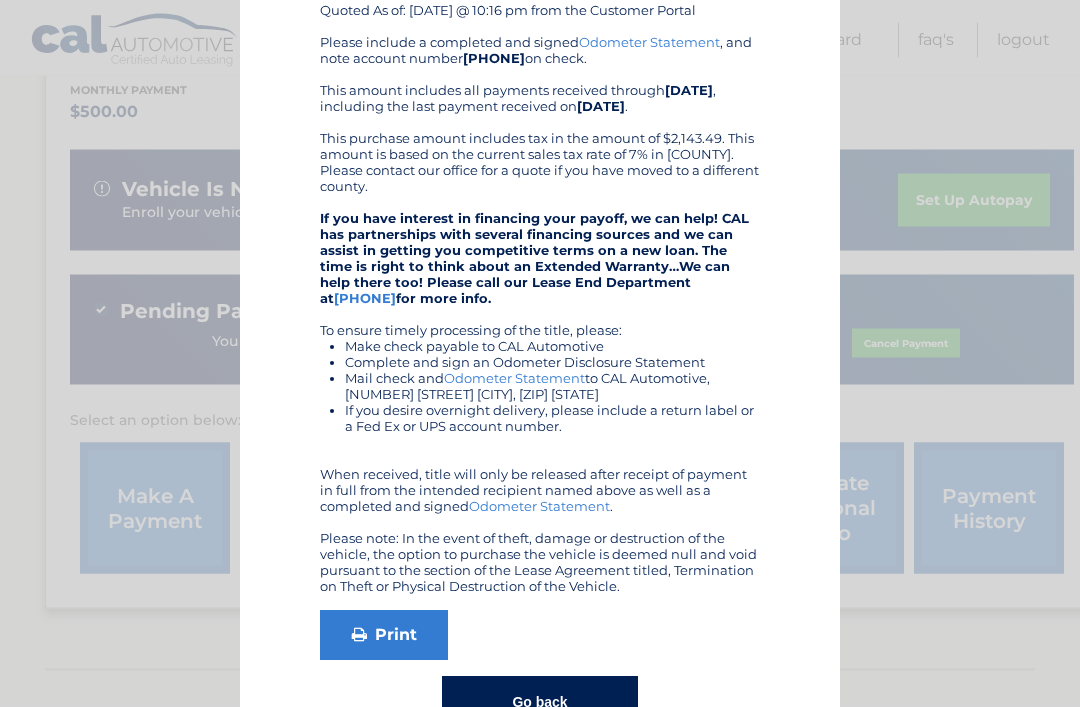 click on "Go back" at bounding box center (539, 703) 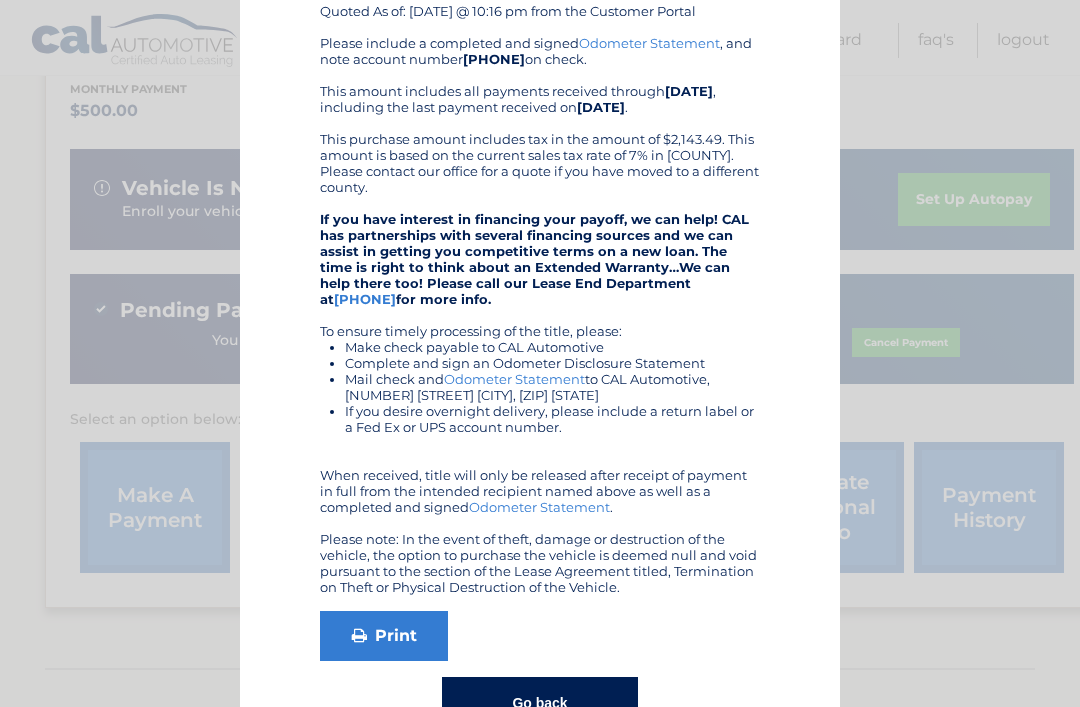 scroll, scrollTop: 0, scrollLeft: 0, axis: both 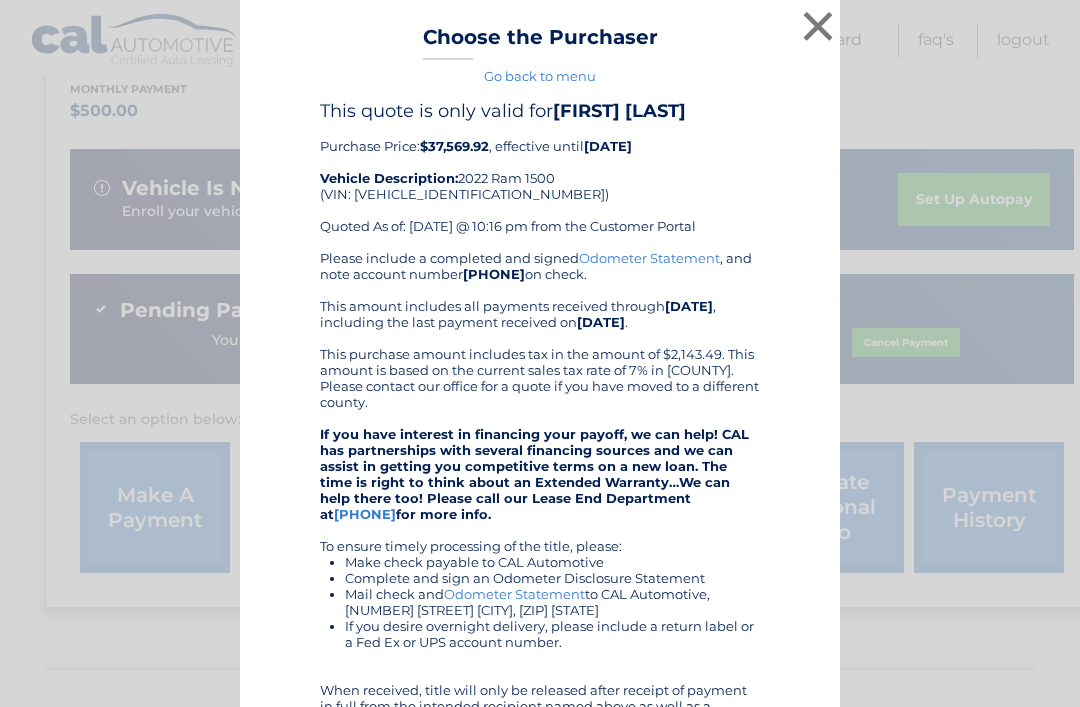 click on "×
Choose the Purchaser
Go back to menu
After sending payment, check back here for confirmation of receipt and title release information.
Important:  Please review and update mailing address to ensure proper tax collection and mailing of title to the correct address.
For Lessee (MONICA WILLIAMS - 13315 NW 13 STREET, , PEMBROKE PINES, FL 33323)
For Originating Dealer (ARRIGO CDJR OF SAWGRASS)
For Other Dealers Besides ARRIGO CDJR OF SAWGRASS
For Insurance Company on a Total Loss
." at bounding box center (540, 353) 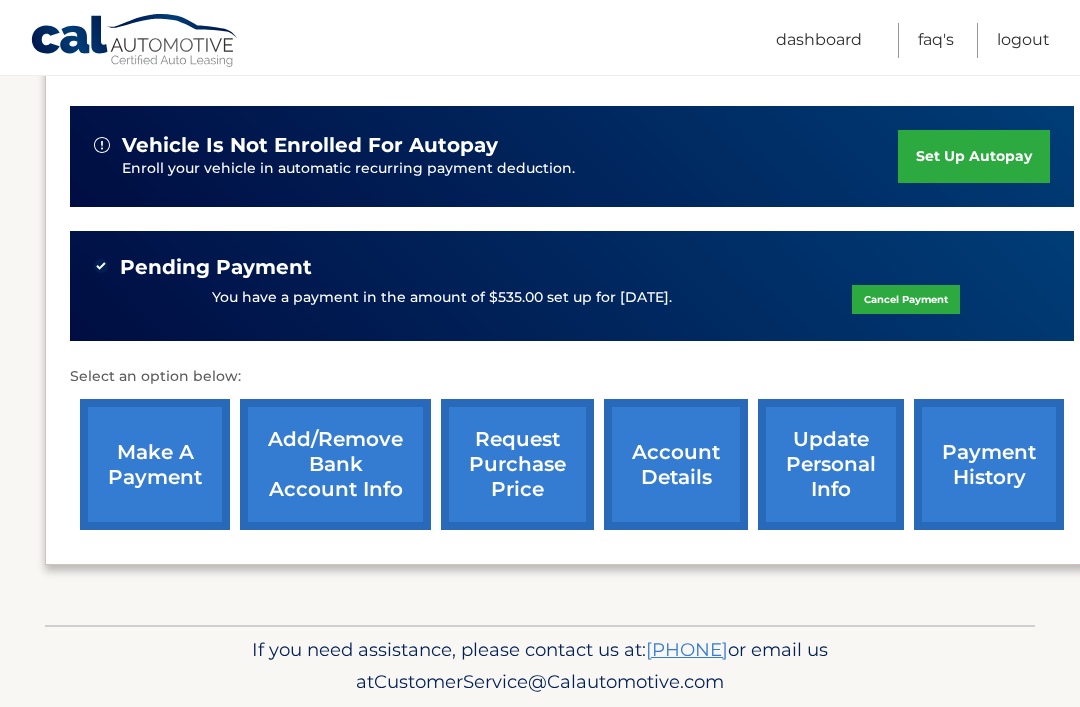 scroll, scrollTop: 473, scrollLeft: 15, axis: both 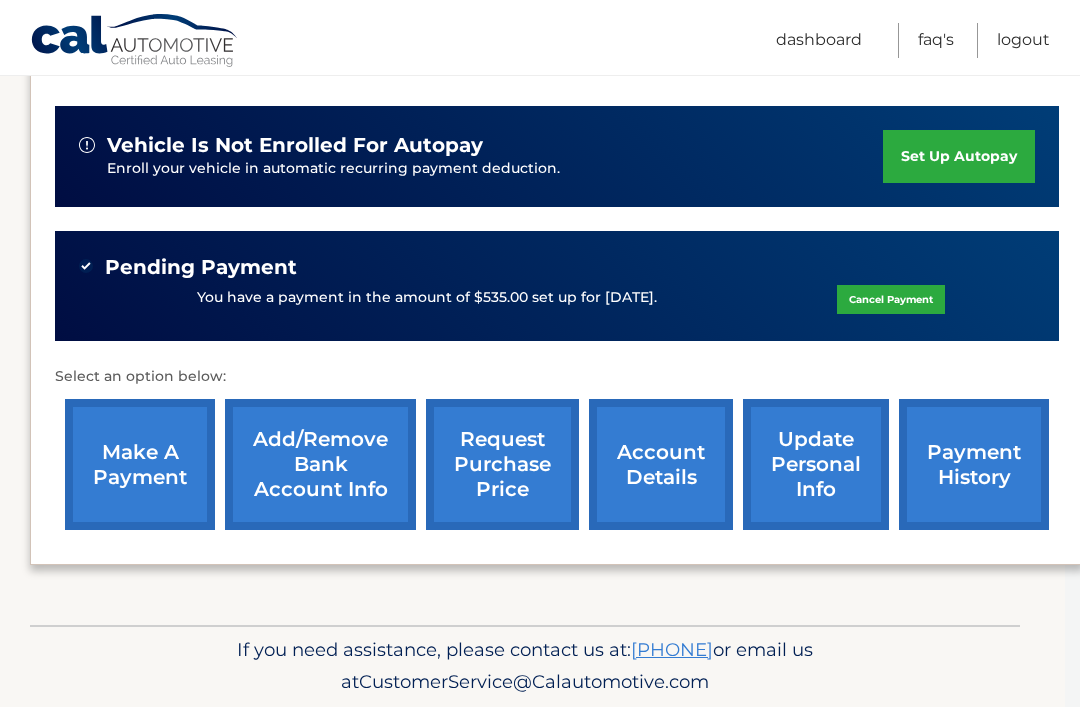 click on "update personal info" at bounding box center (816, 464) 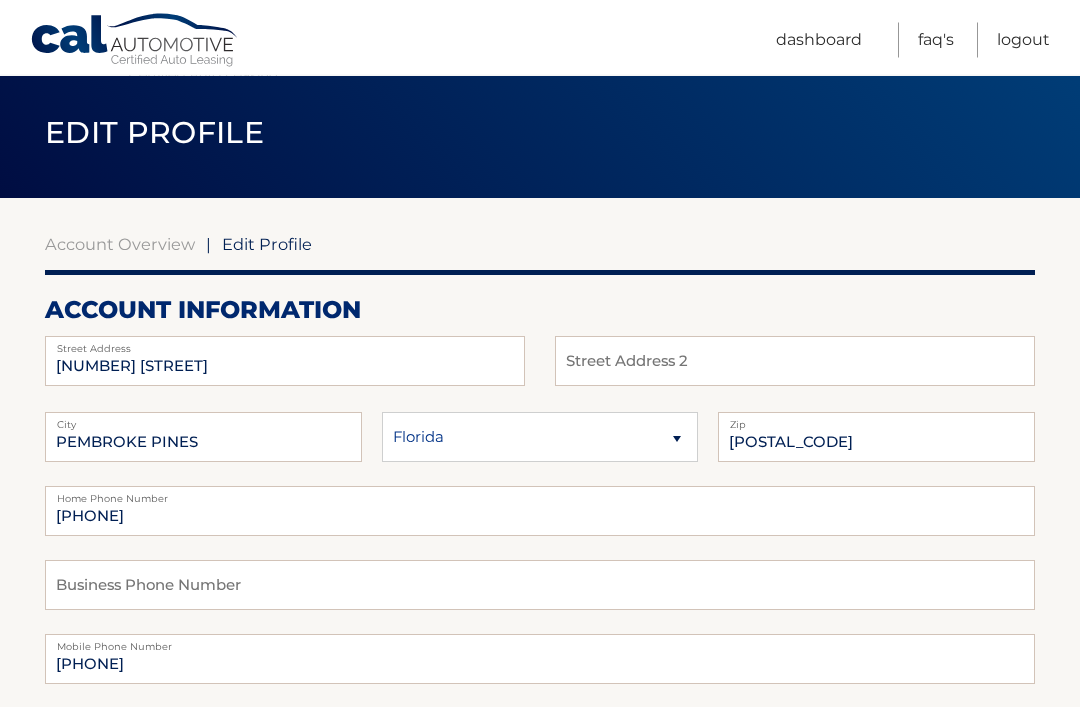 scroll, scrollTop: 0, scrollLeft: 0, axis: both 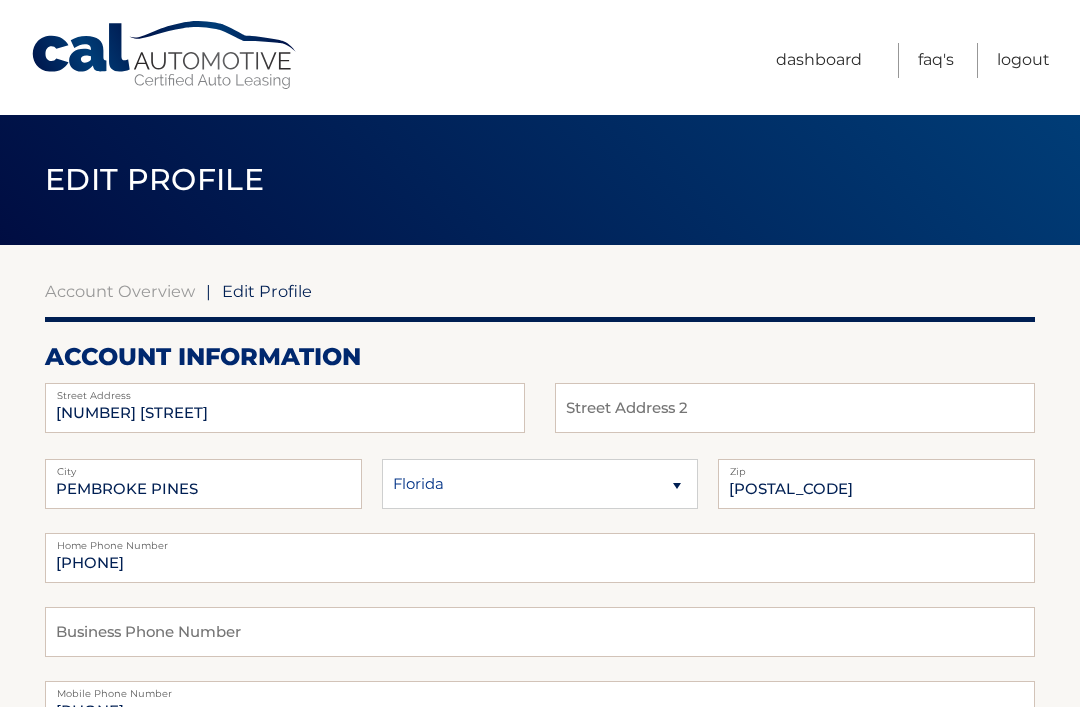 click on "Dashboard" at bounding box center (819, 60) 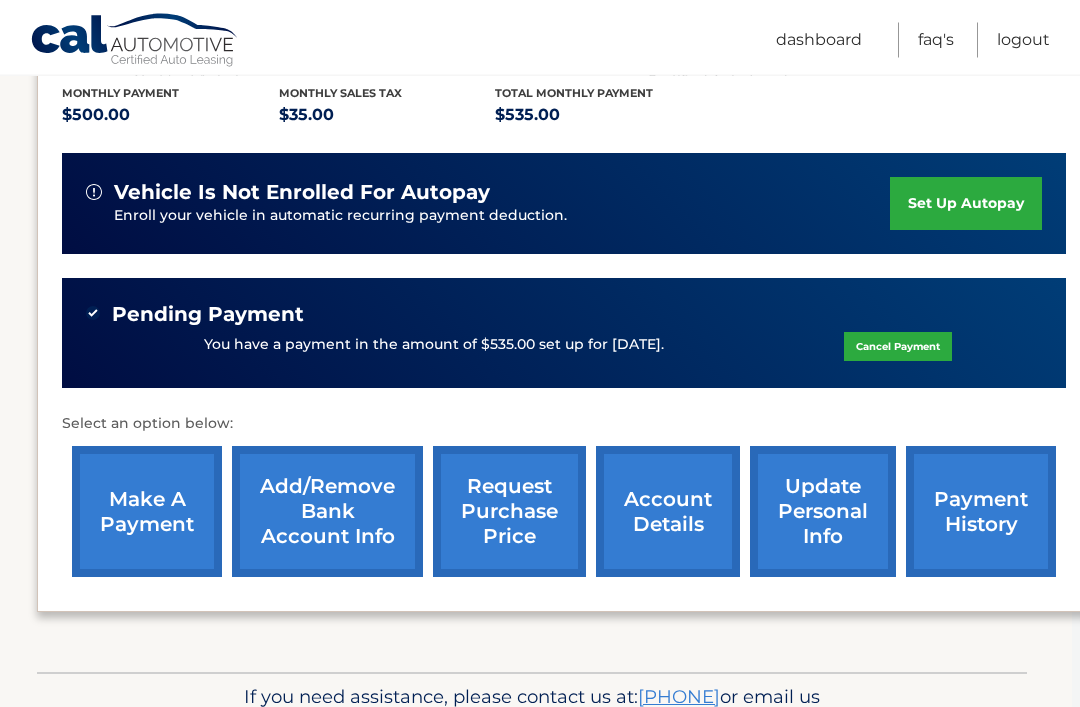 scroll, scrollTop: 473, scrollLeft: 15, axis: both 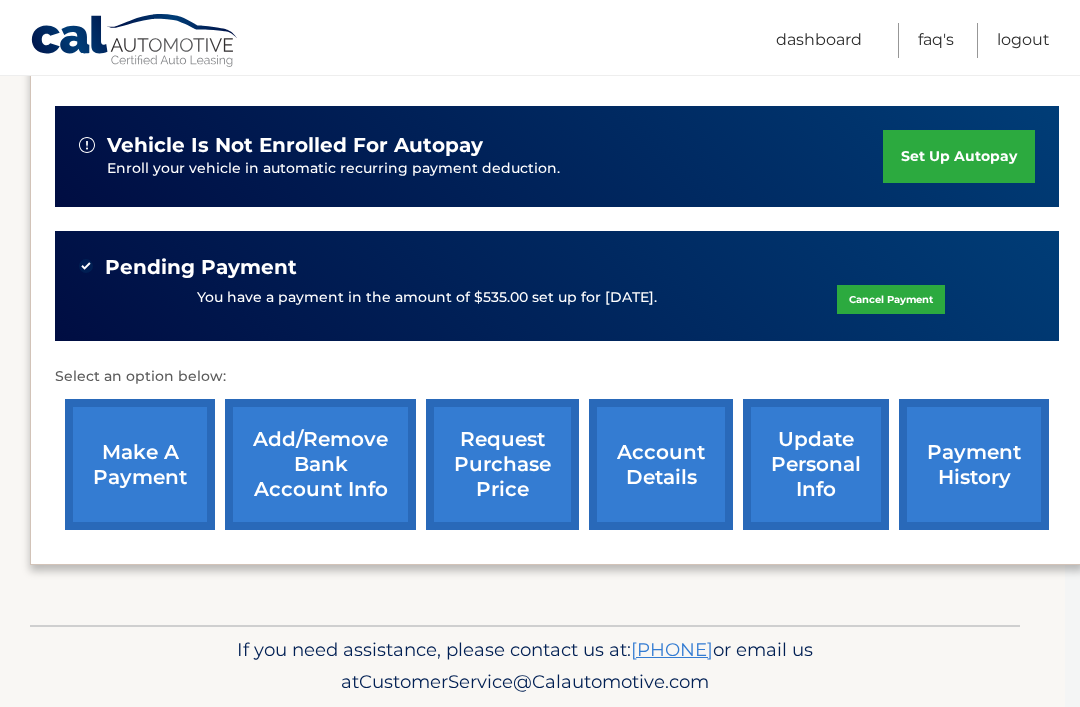 click on "account details" at bounding box center (661, 464) 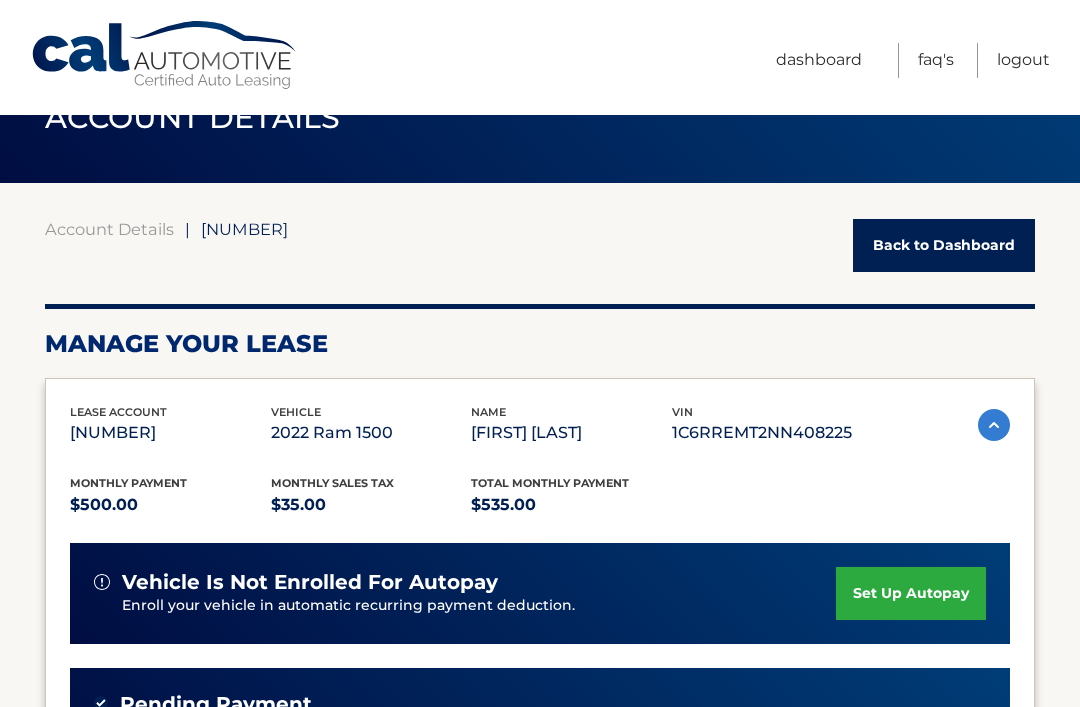 scroll, scrollTop: 0, scrollLeft: 0, axis: both 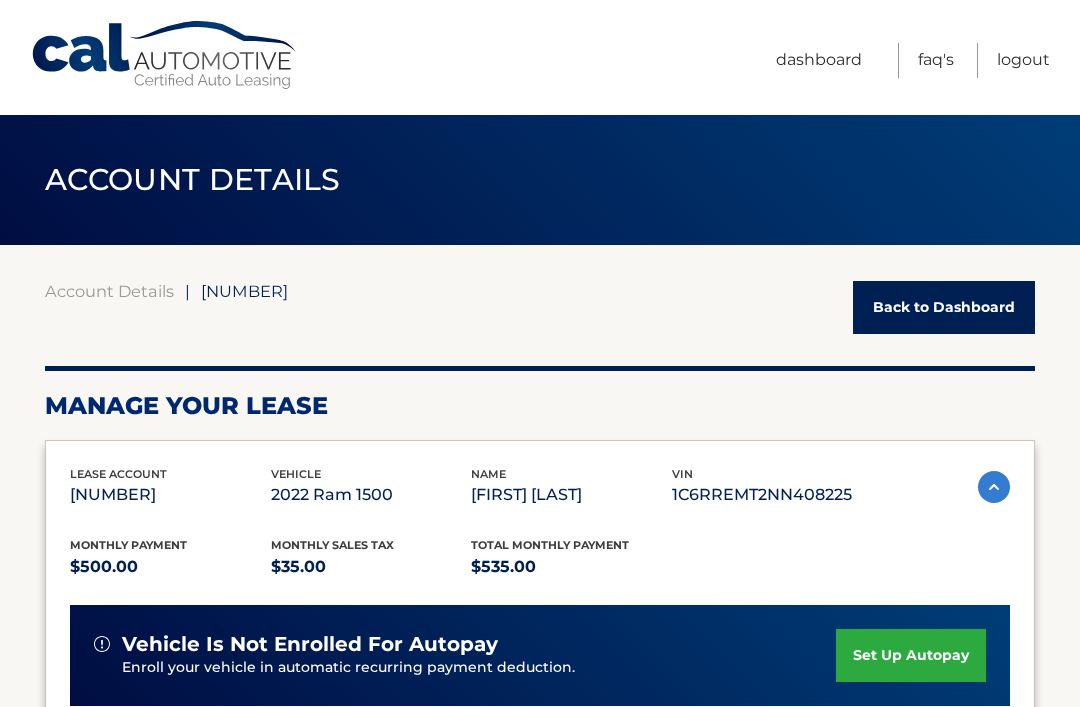 click on "Logout" at bounding box center (1023, 60) 